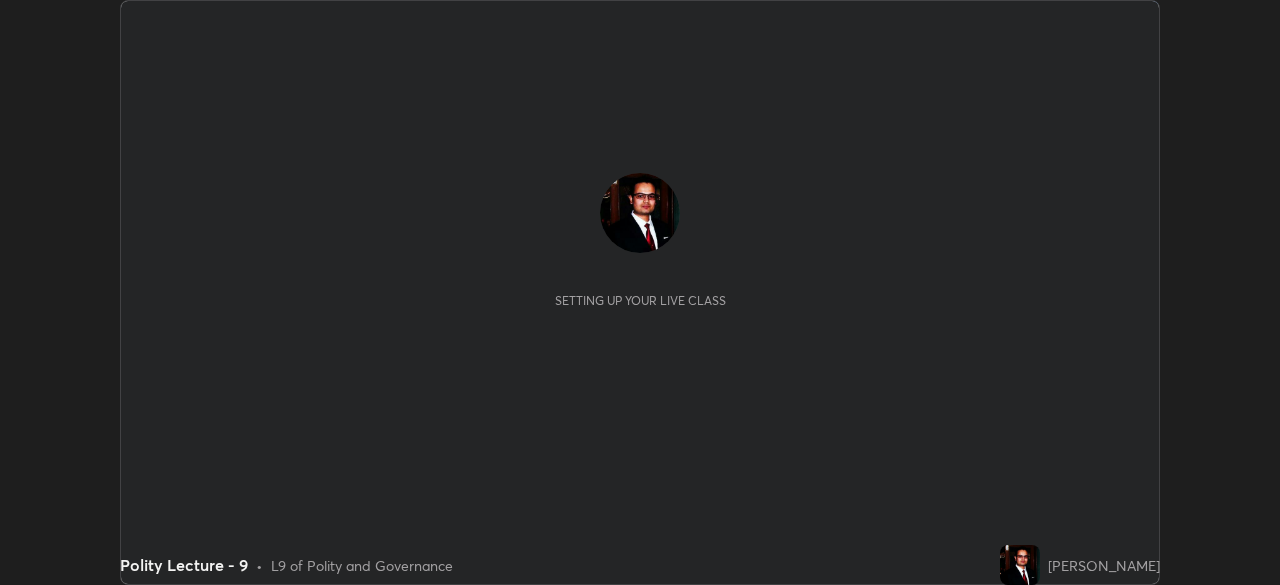 scroll, scrollTop: 0, scrollLeft: 0, axis: both 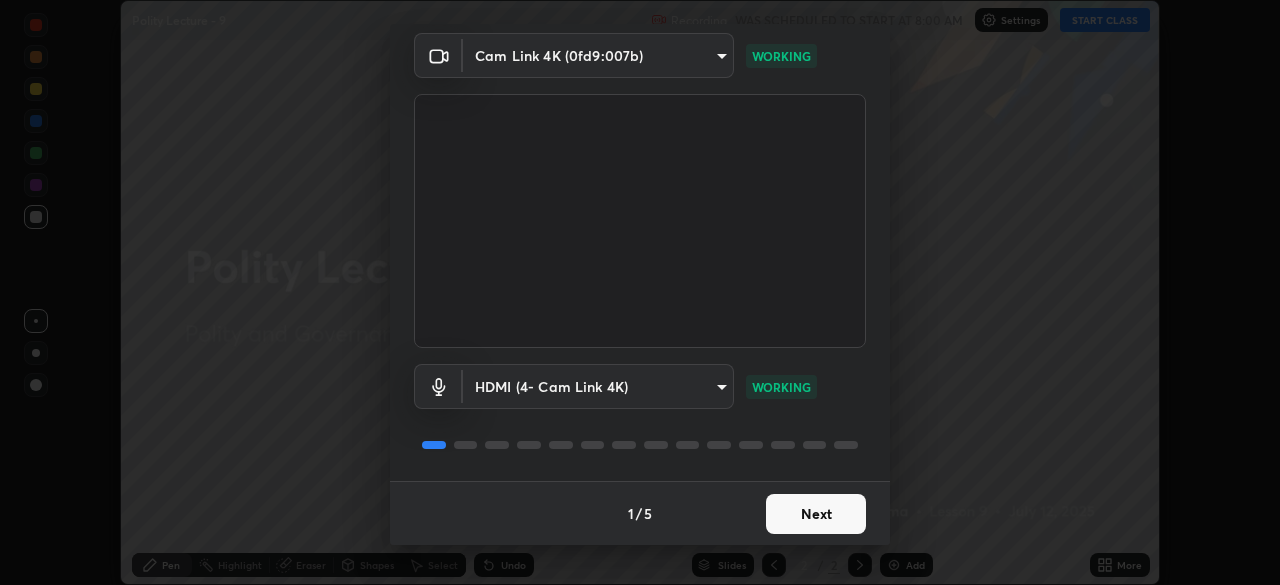 click on "Next" at bounding box center (816, 514) 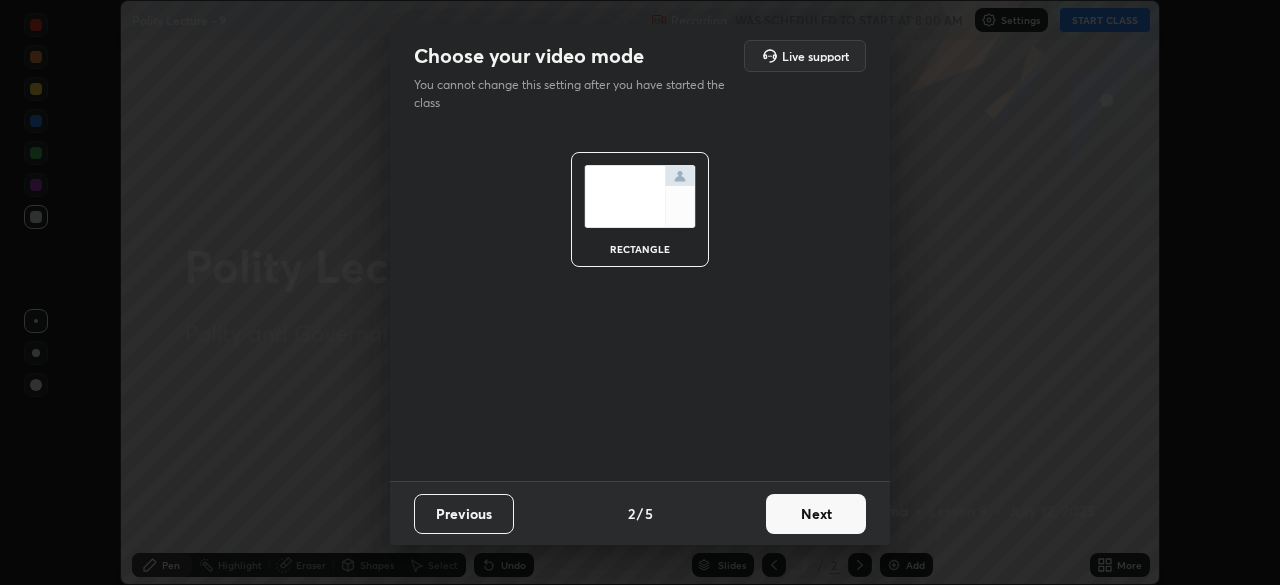 click on "Next" at bounding box center (816, 514) 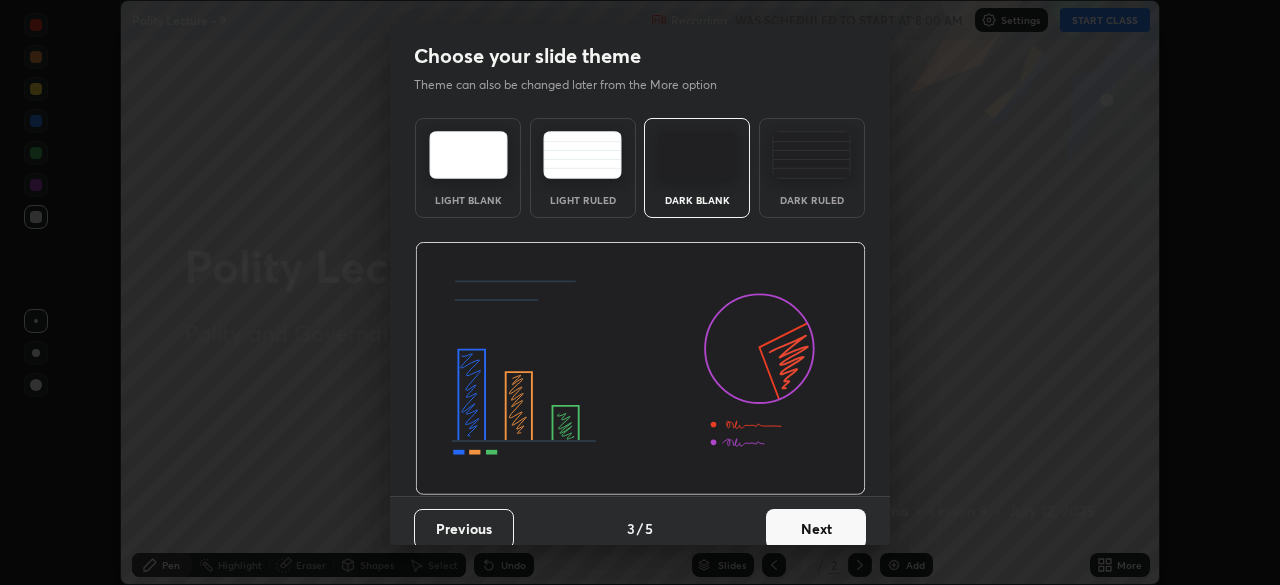 click on "Next" at bounding box center (816, 529) 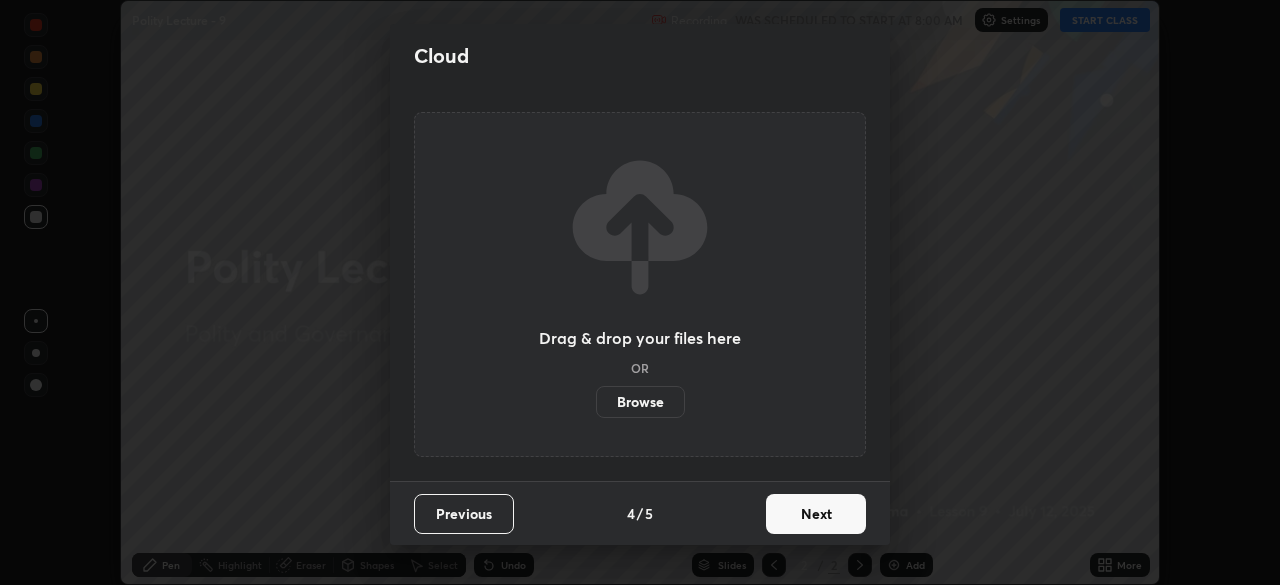 click on "Next" at bounding box center (816, 514) 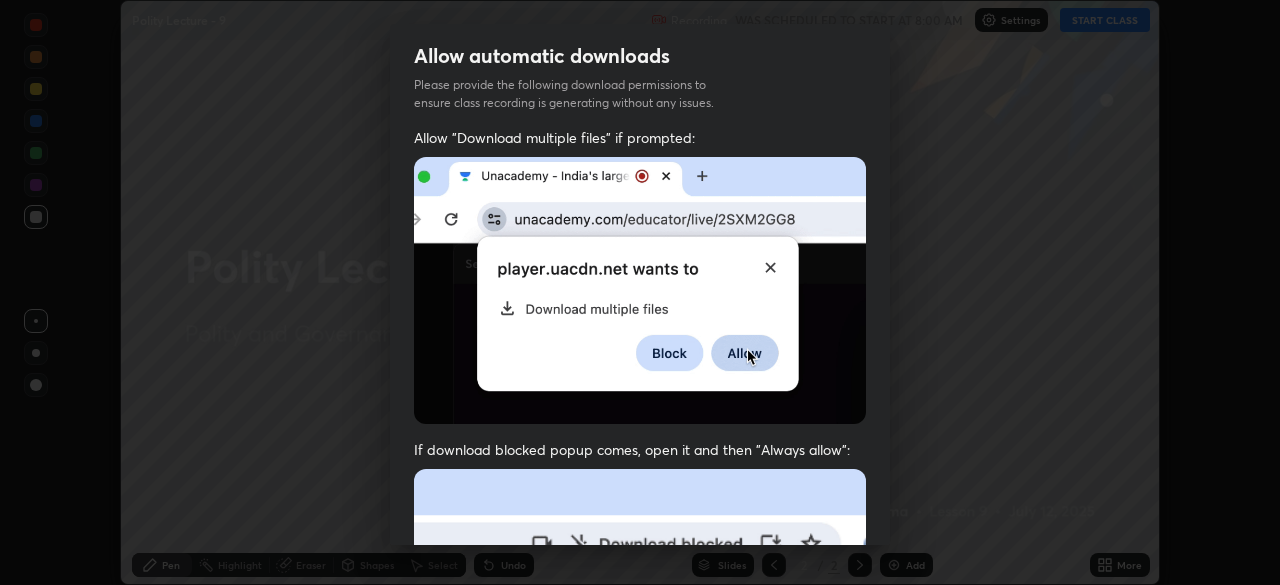 click at bounding box center [640, 687] 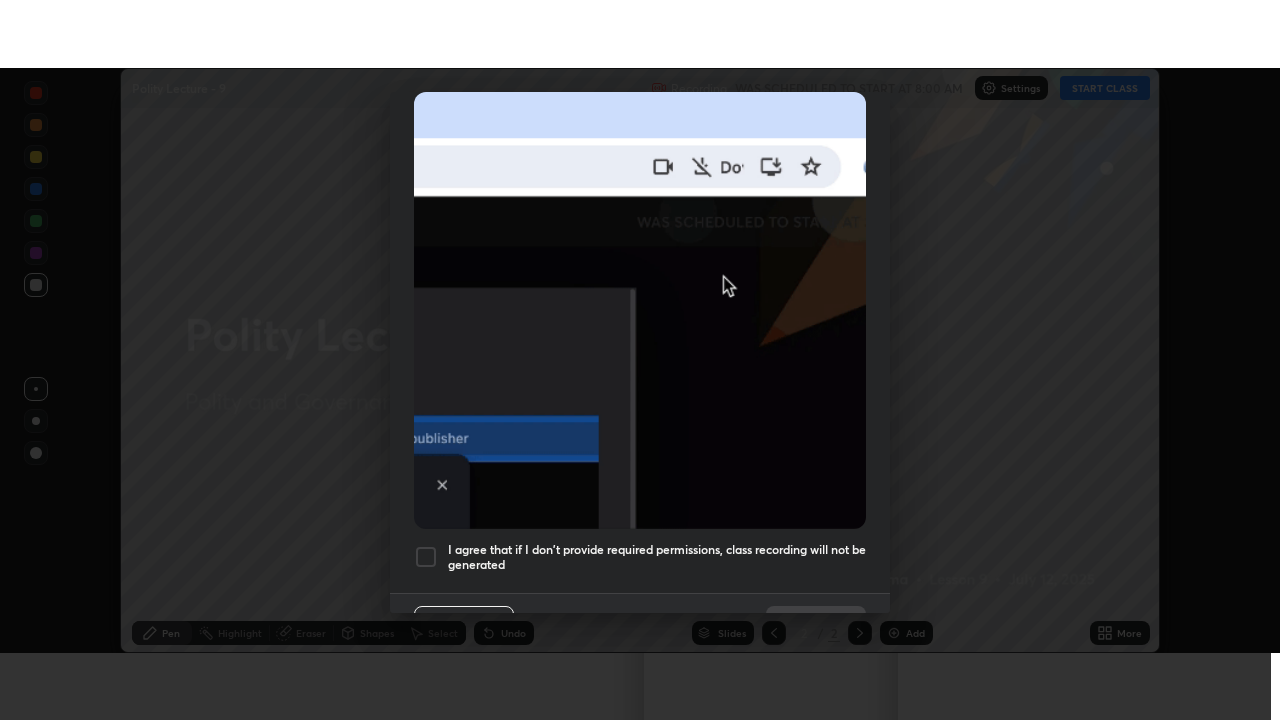 scroll, scrollTop: 479, scrollLeft: 0, axis: vertical 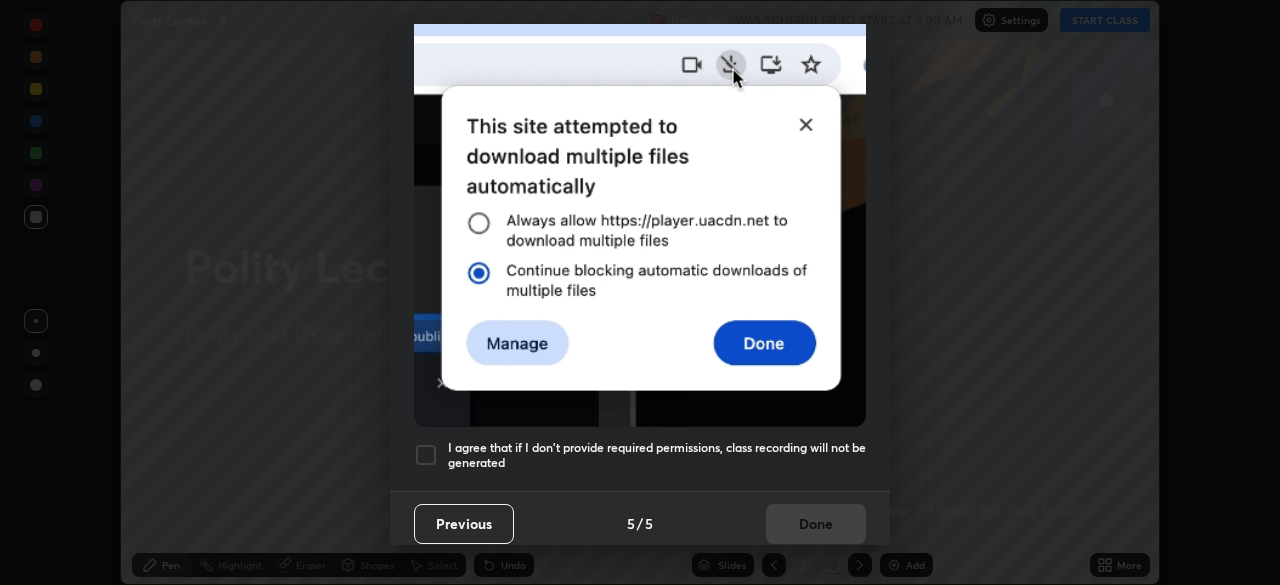 click at bounding box center [426, 455] 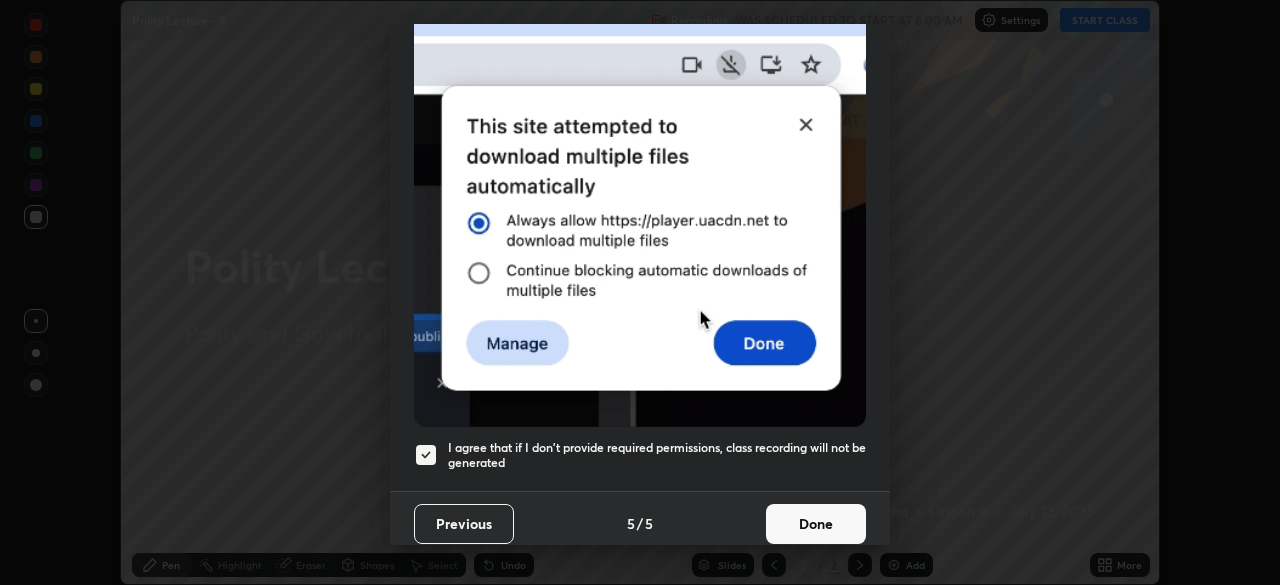 click on "Done" at bounding box center [816, 524] 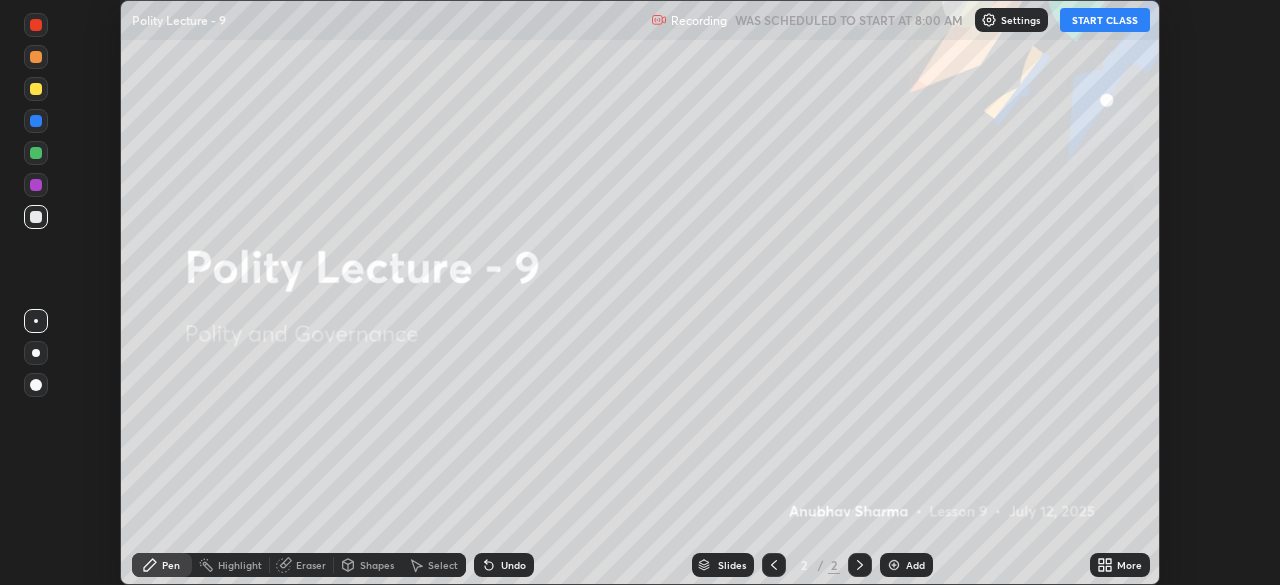 click 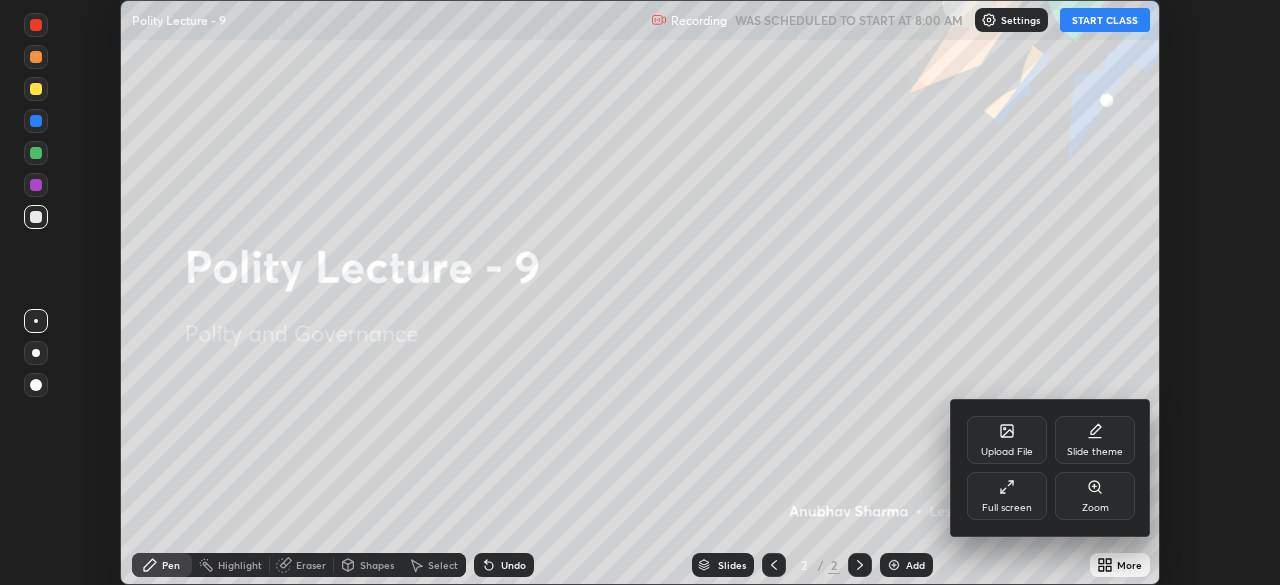 click 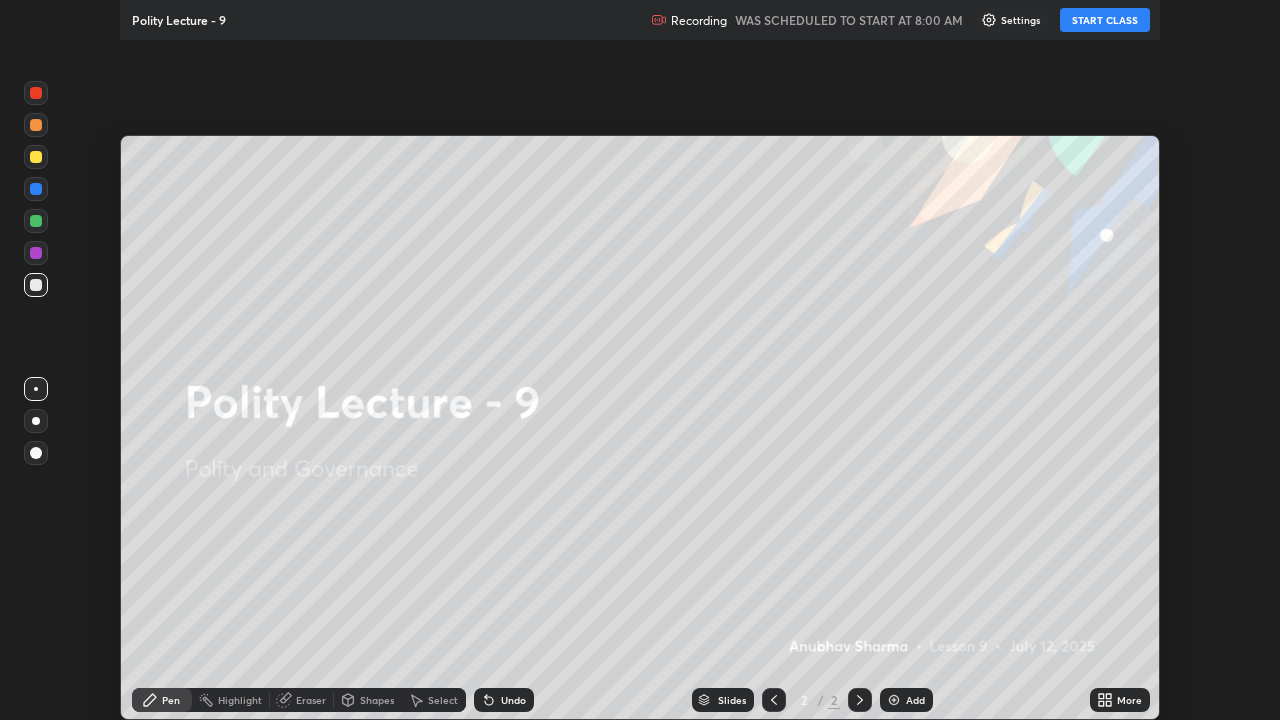 scroll, scrollTop: 99280, scrollLeft: 98720, axis: both 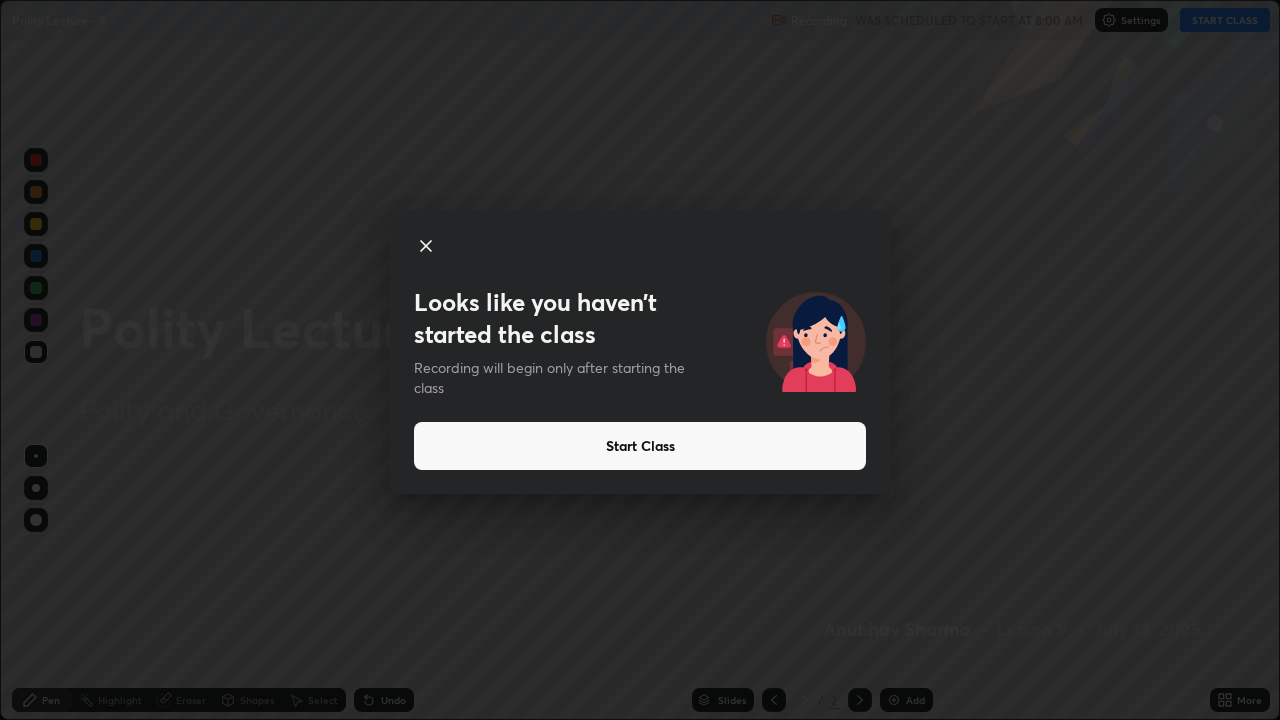click on "Start Class" at bounding box center (640, 446) 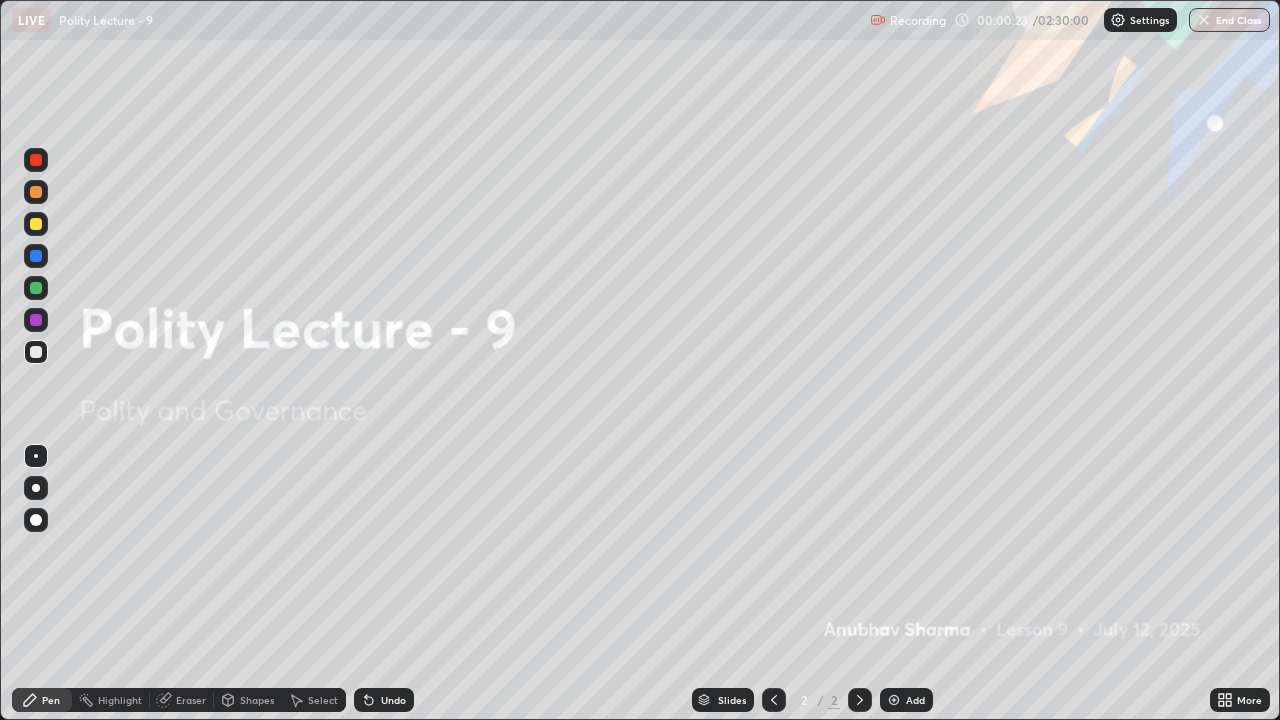 click at bounding box center [894, 700] 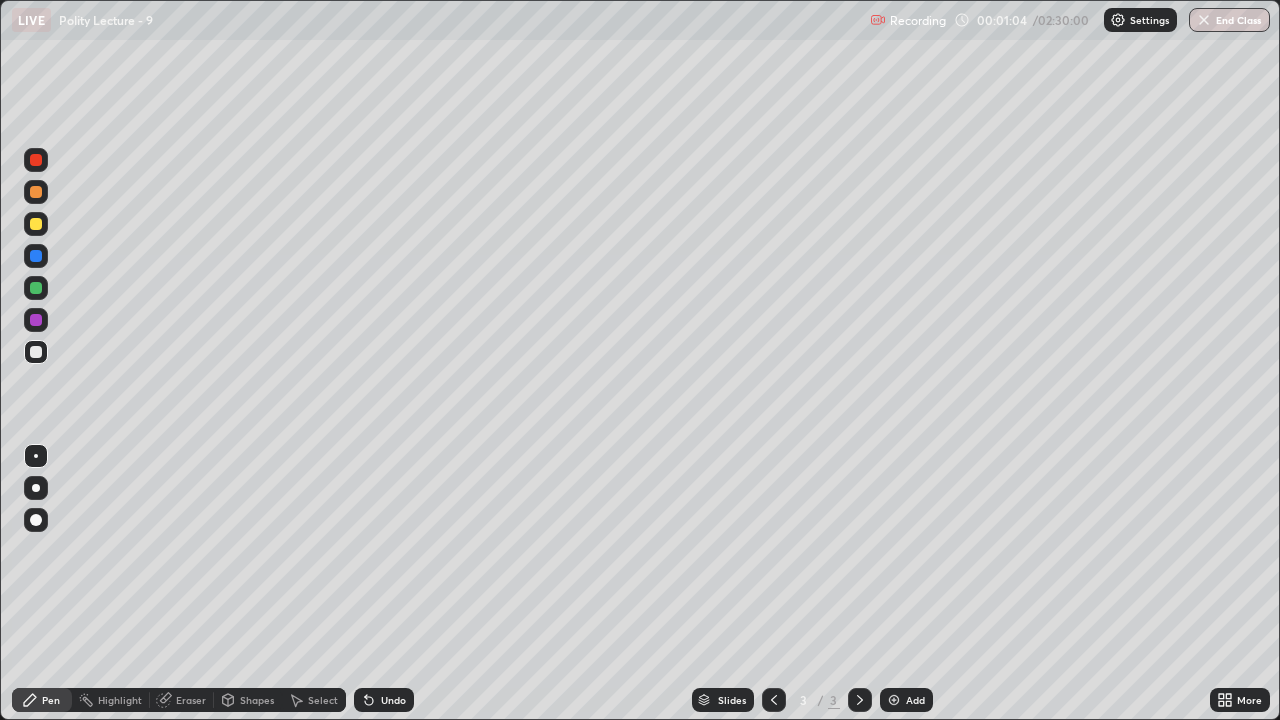 click on "More" at bounding box center [1240, 700] 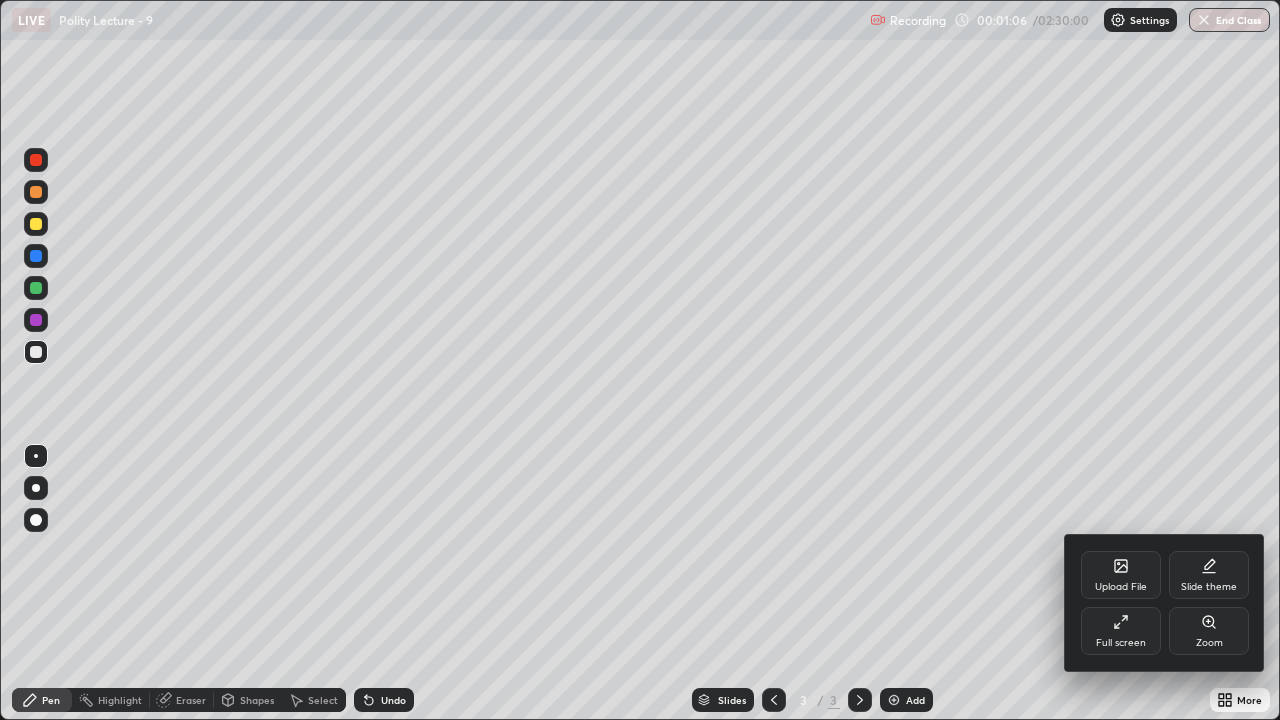 click on "Full screen" at bounding box center (1121, 631) 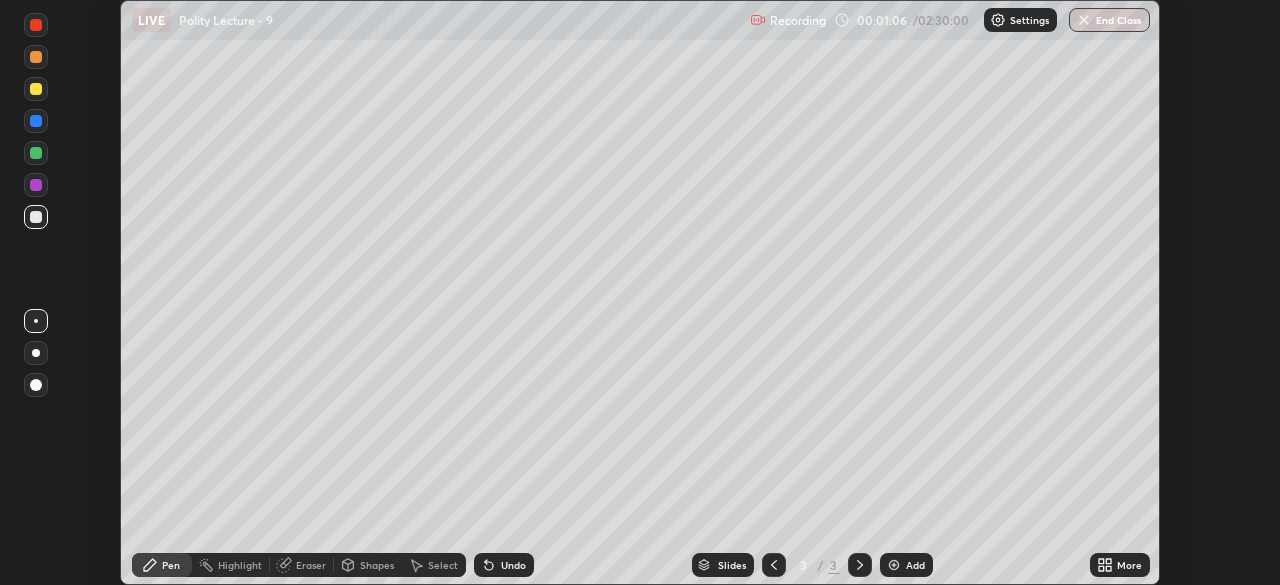 scroll, scrollTop: 585, scrollLeft: 1280, axis: both 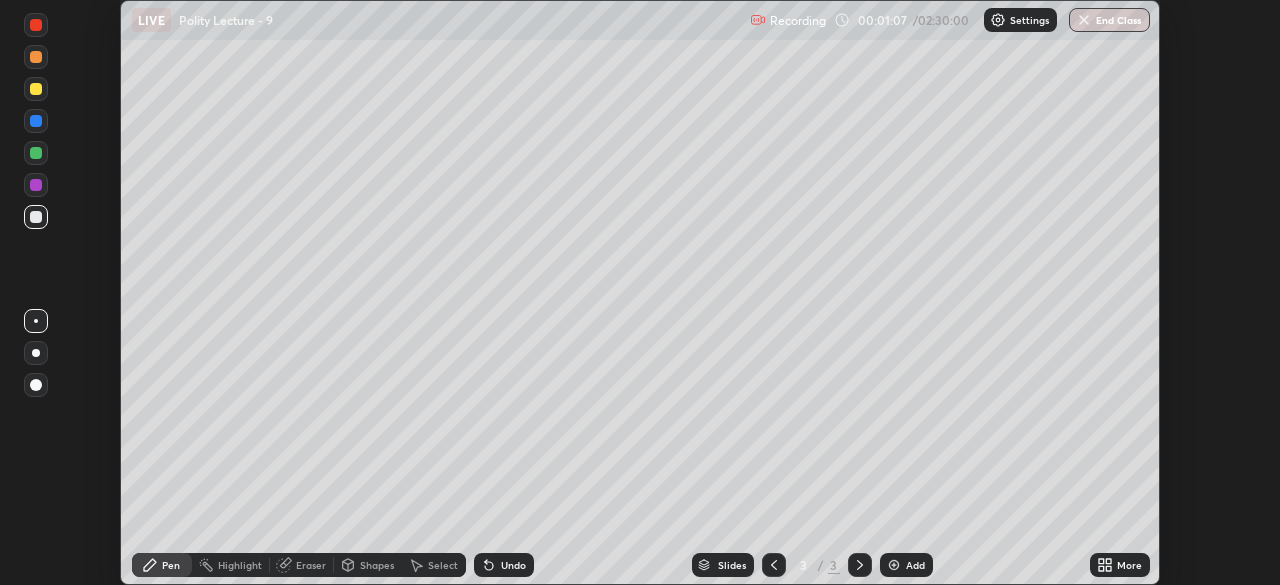 click on "More" at bounding box center (1129, 565) 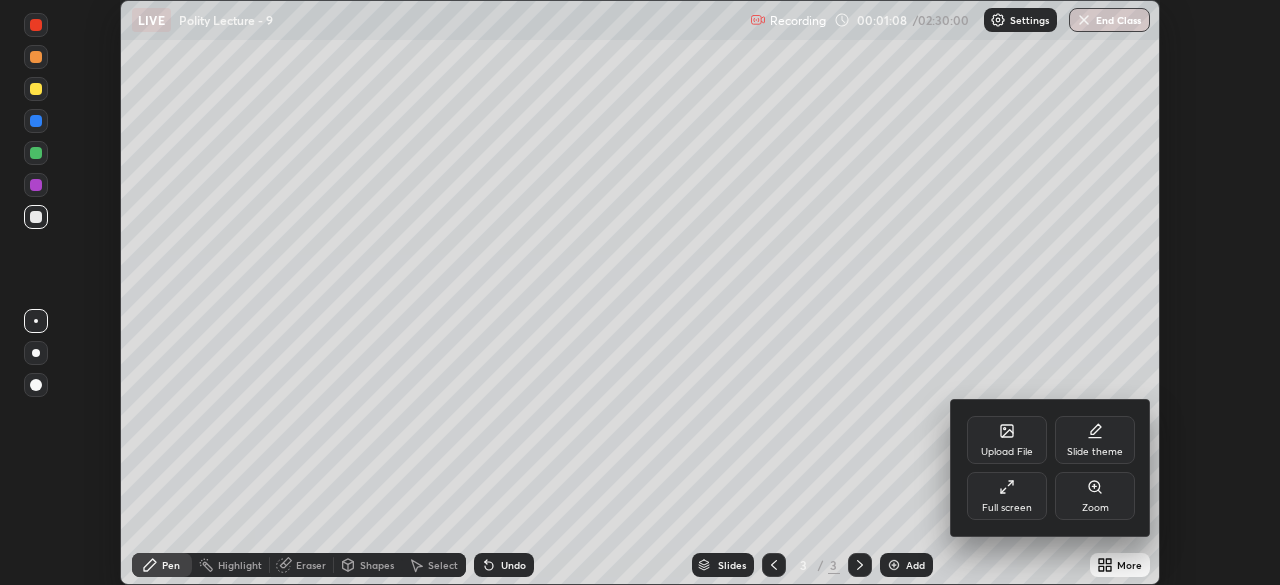 click on "Full screen" at bounding box center (1007, 508) 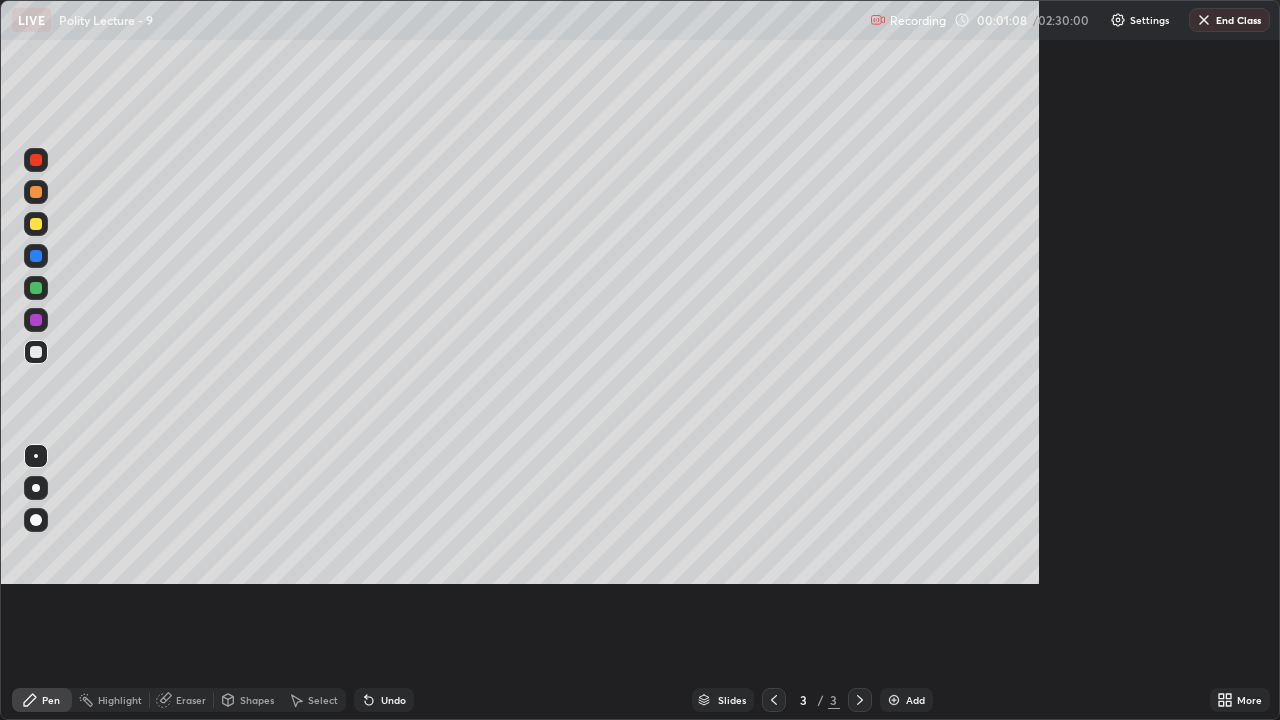 scroll, scrollTop: 99280, scrollLeft: 98720, axis: both 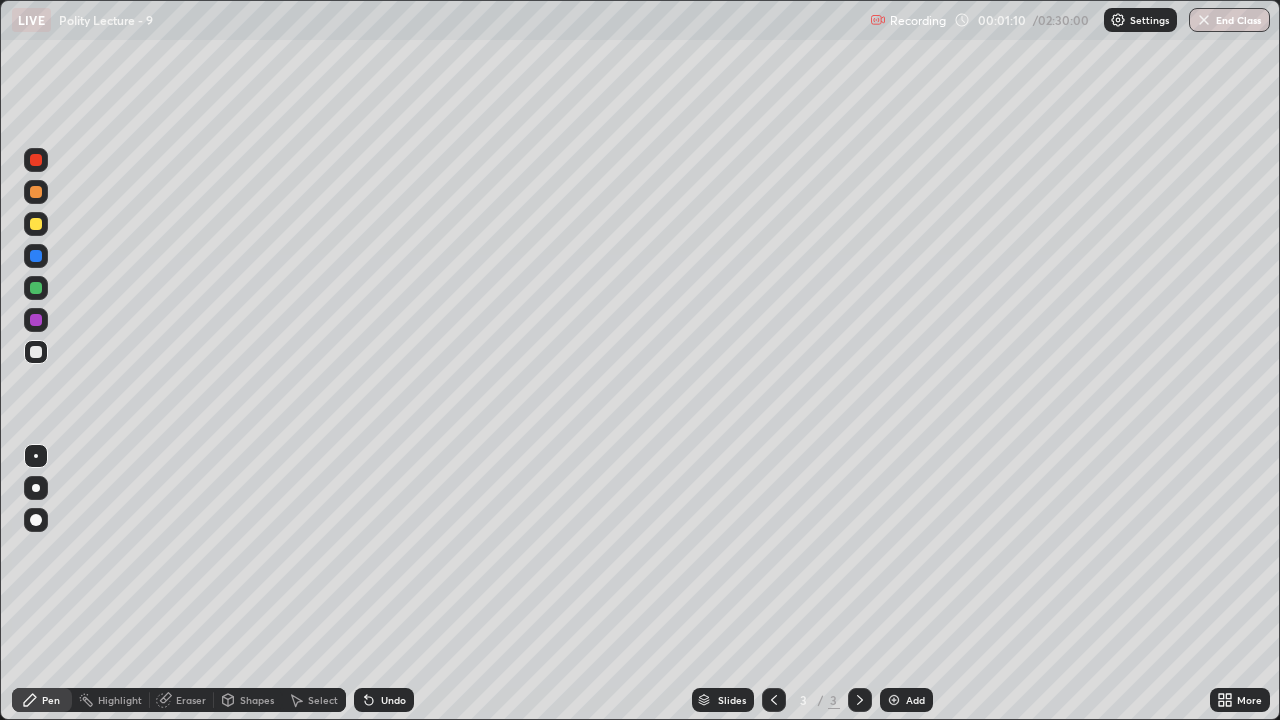click on "More" at bounding box center (1240, 700) 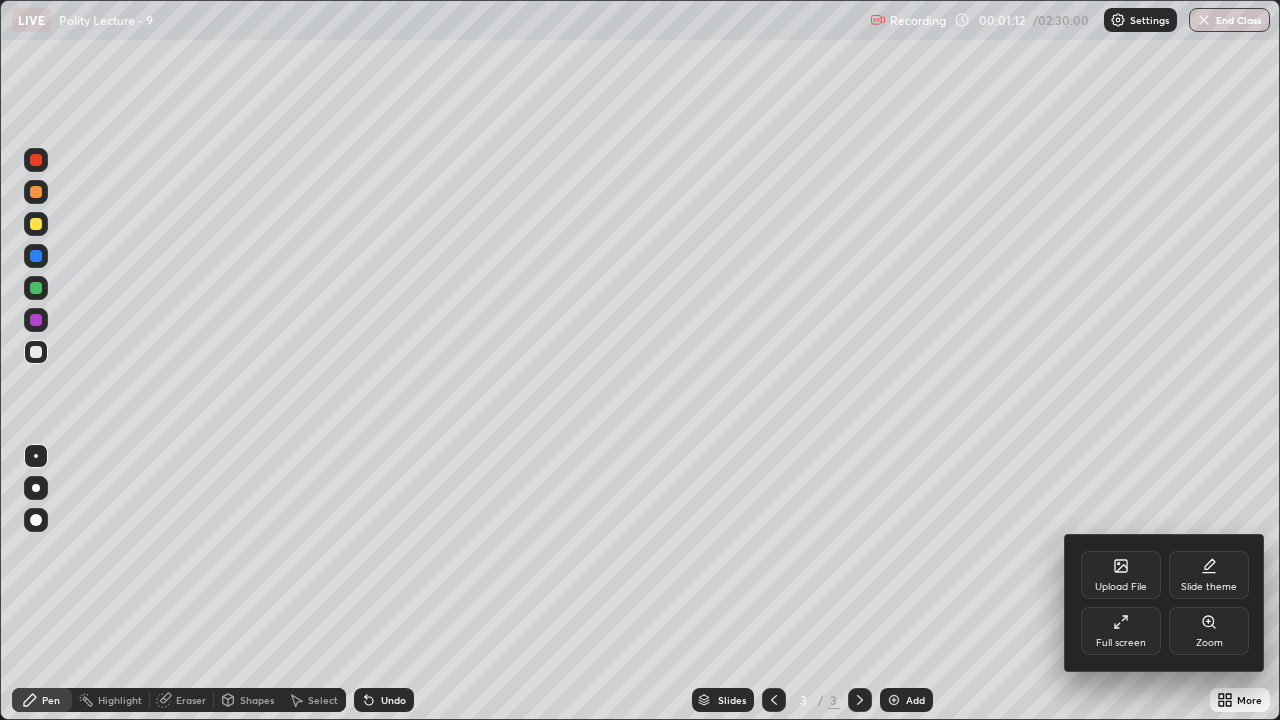 click 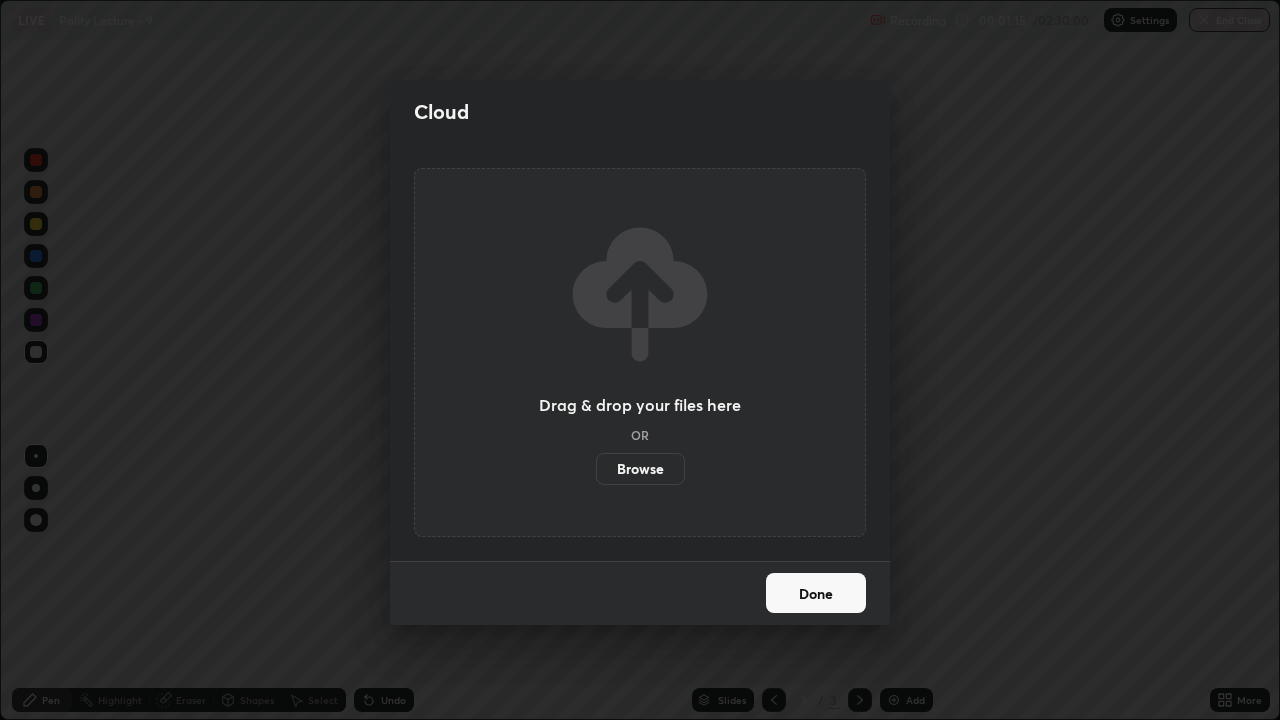click on "Browse" at bounding box center (640, 469) 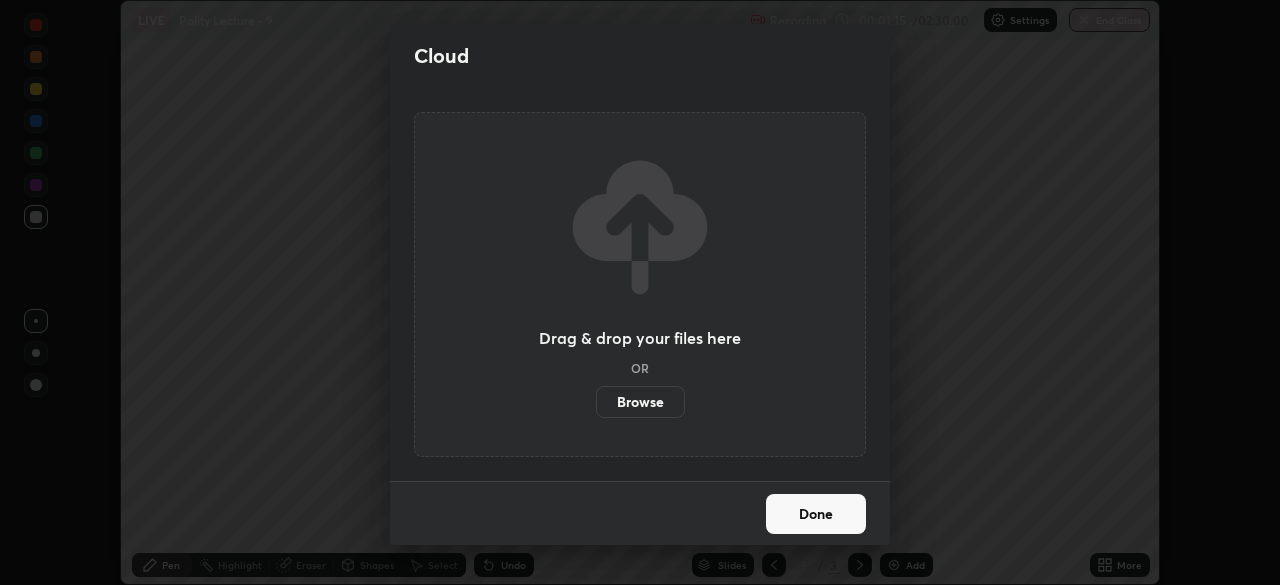 scroll, scrollTop: 585, scrollLeft: 1280, axis: both 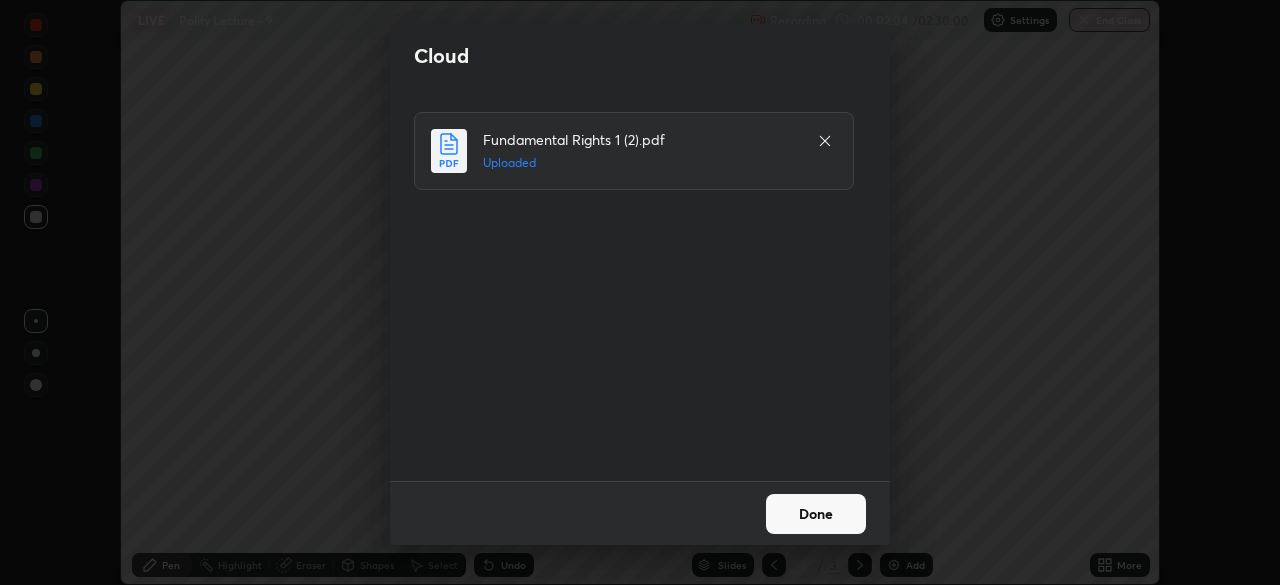 click on "Done" at bounding box center [816, 514] 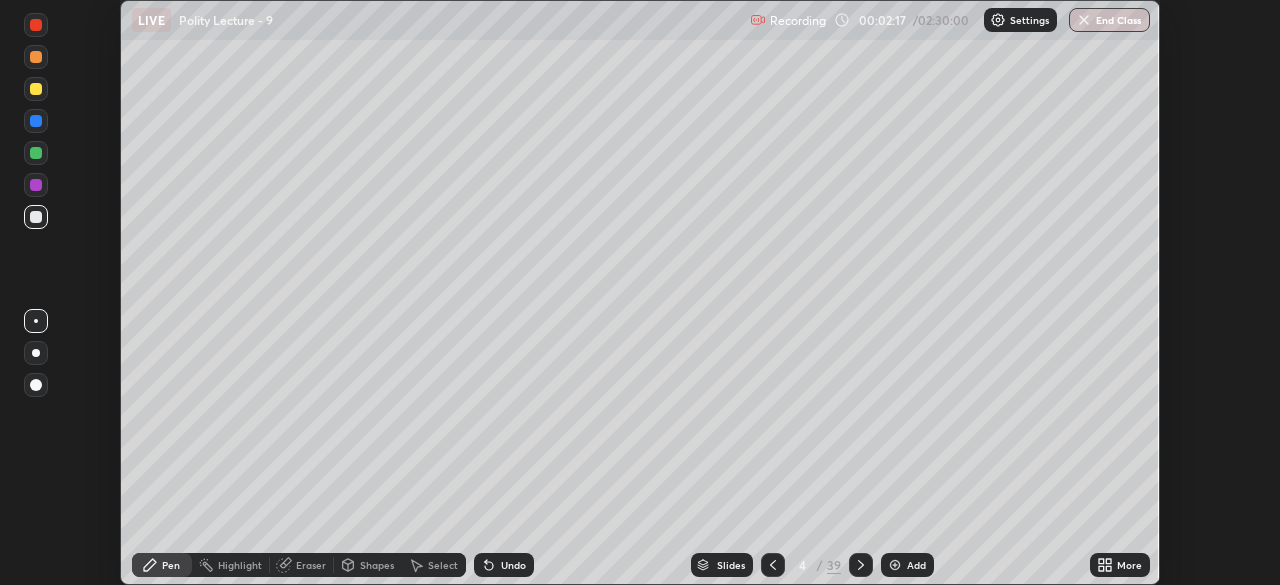 click on "More" at bounding box center (1120, 565) 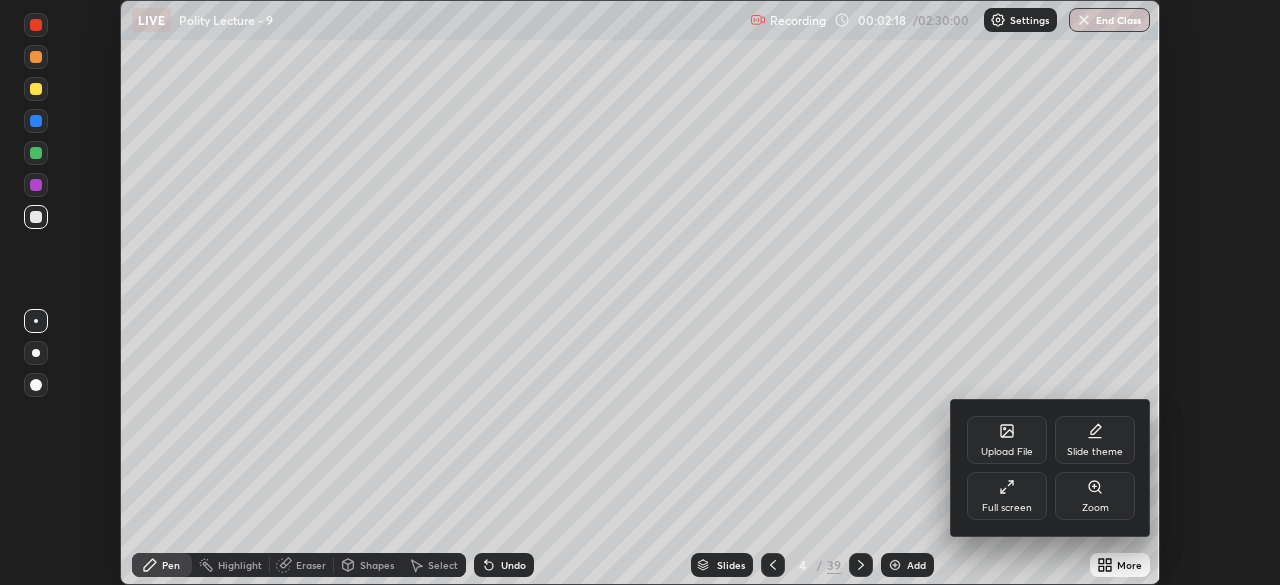 click on "Full screen" at bounding box center [1007, 508] 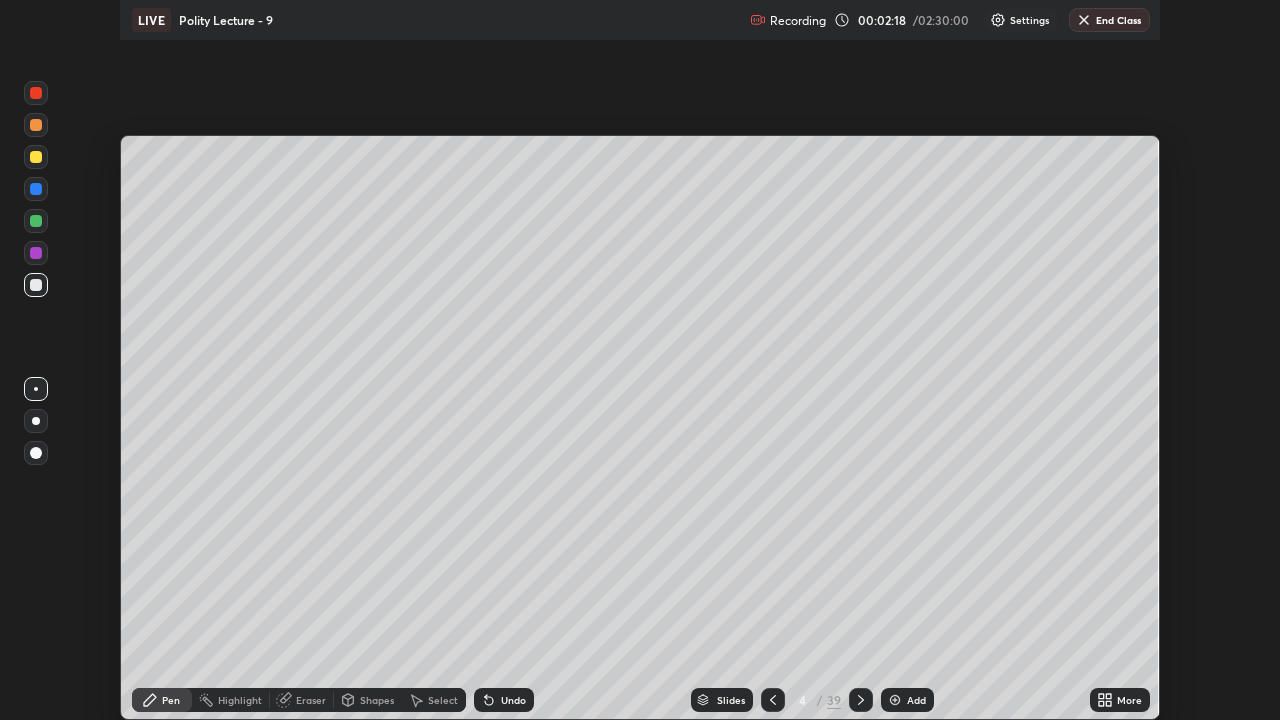 scroll, scrollTop: 99280, scrollLeft: 98720, axis: both 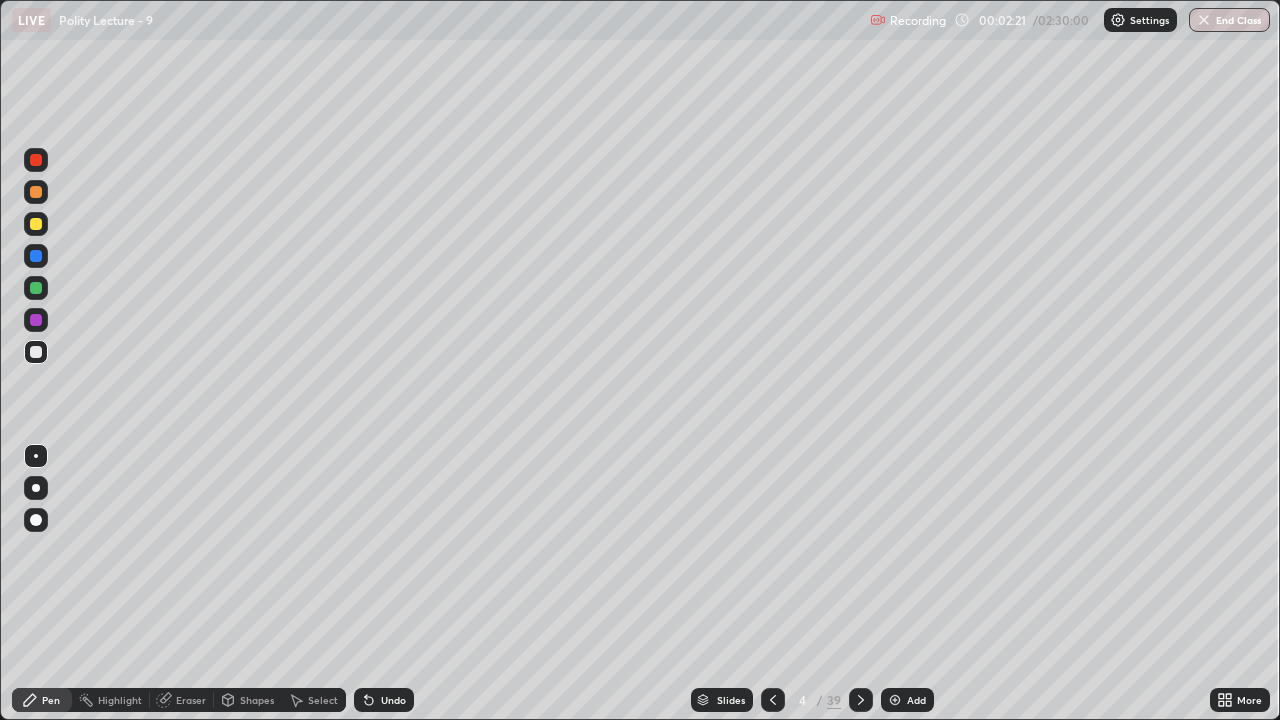 click at bounding box center [36, 488] 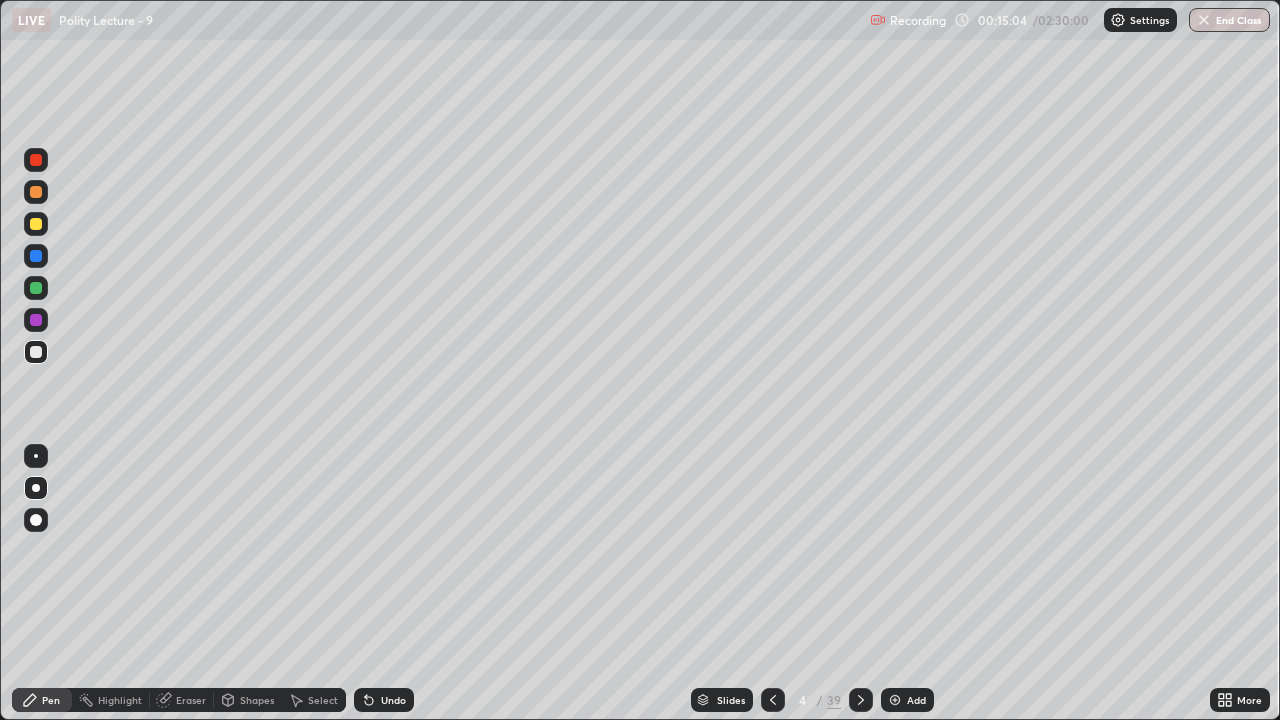 click on "Add" at bounding box center (916, 700) 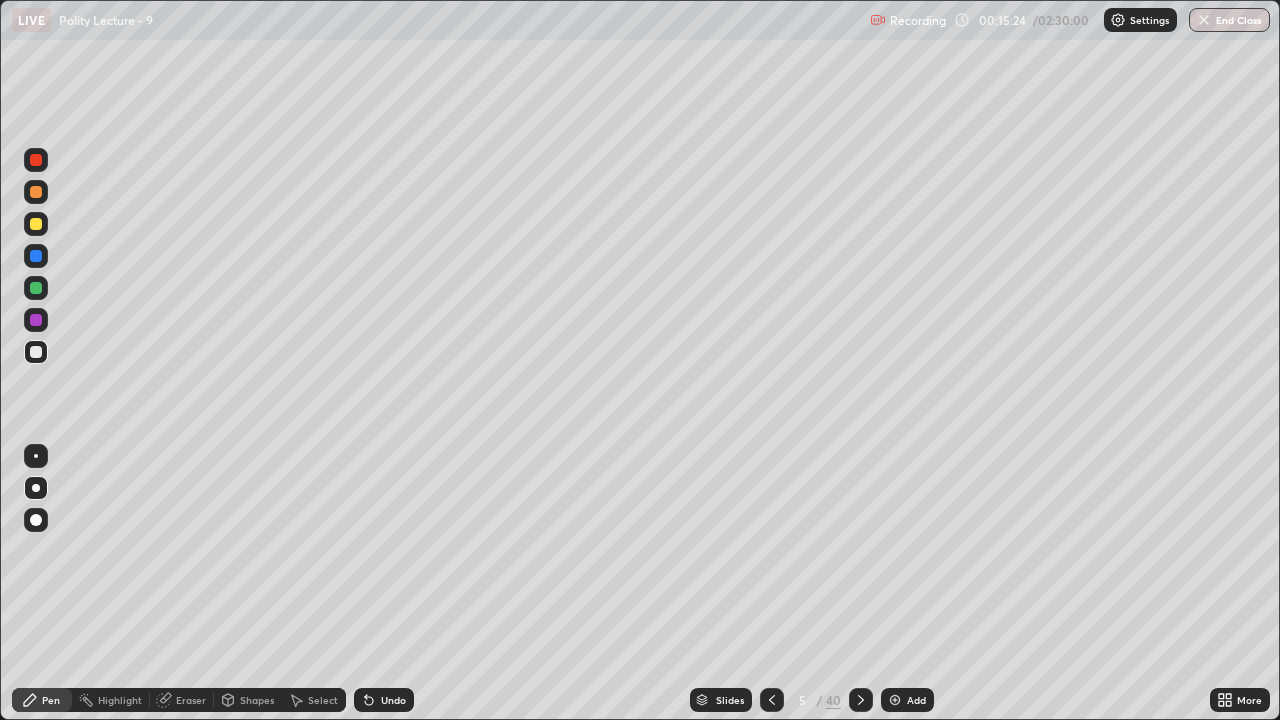 click on "Erase all" at bounding box center [36, 360] 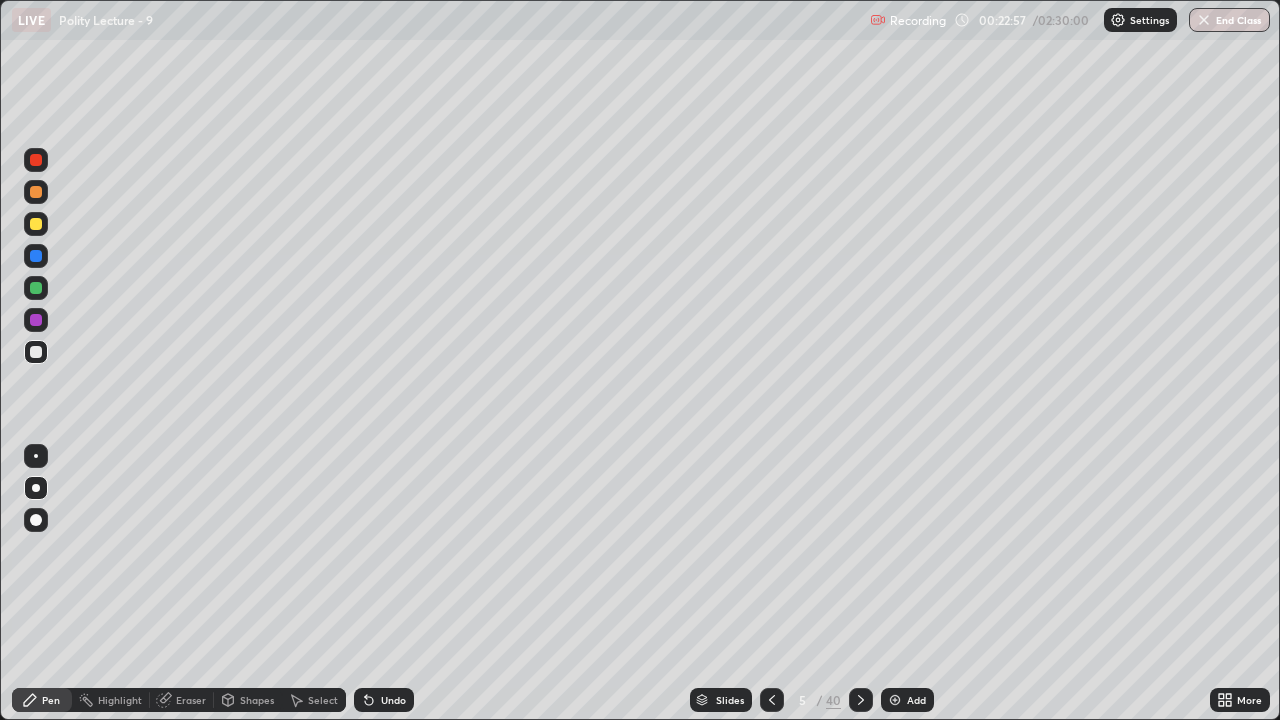 click on "Add" at bounding box center (907, 700) 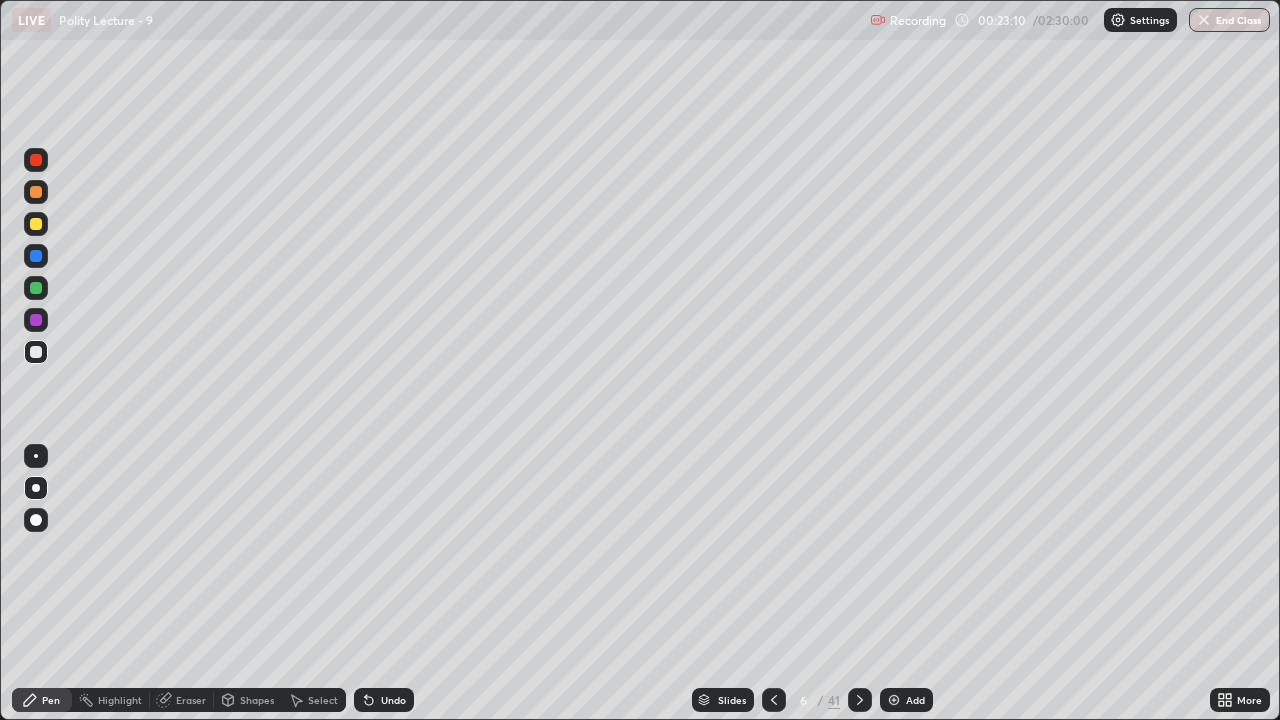 click at bounding box center (36, 224) 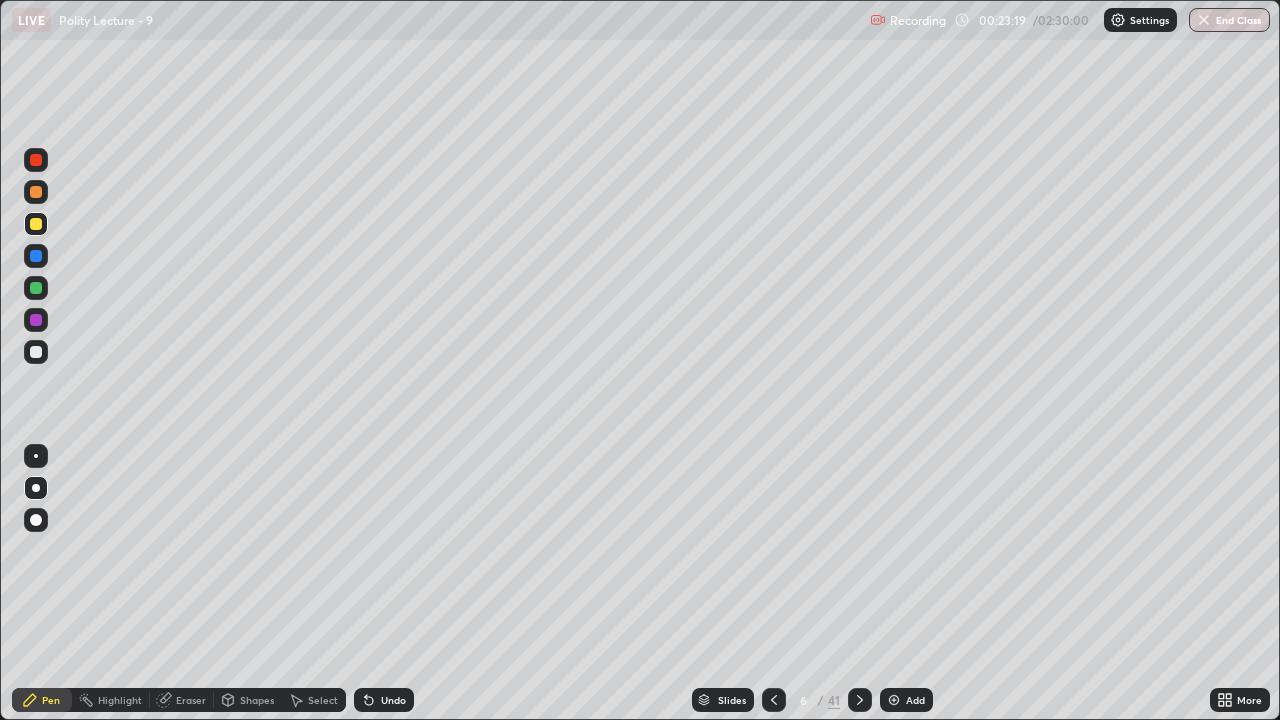 click at bounding box center (36, 256) 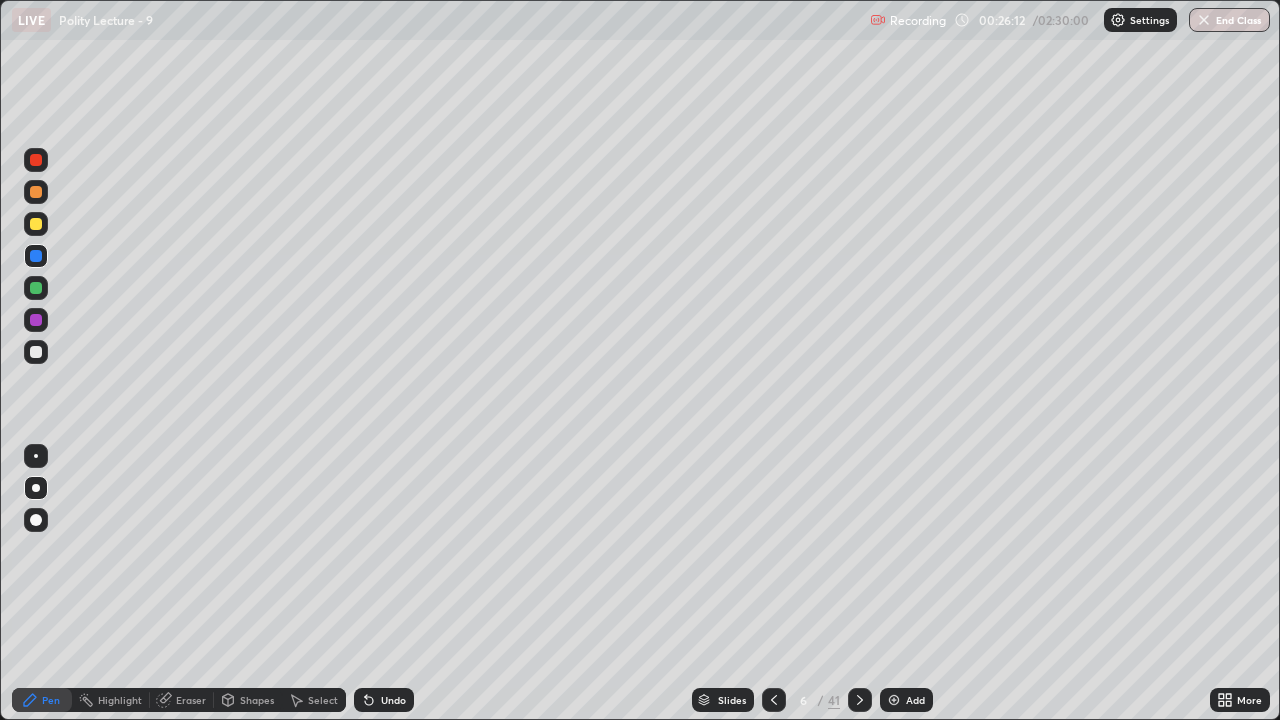click at bounding box center [36, 256] 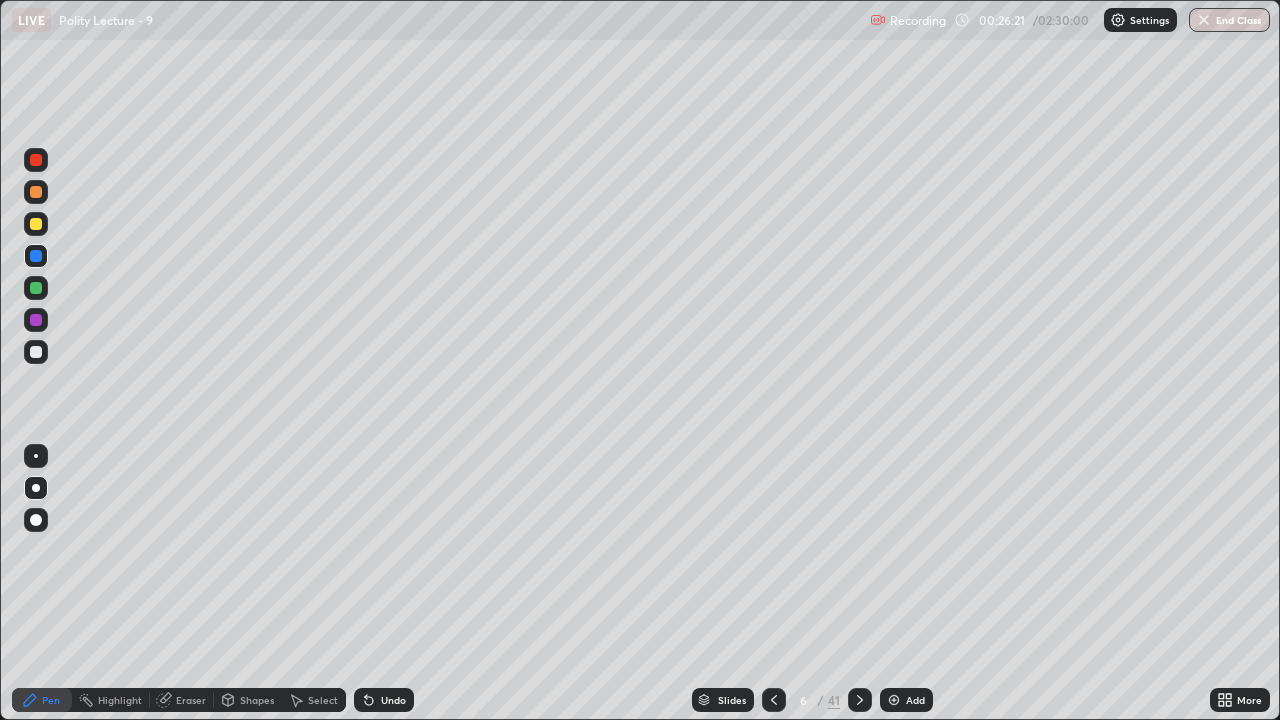 click at bounding box center (36, 224) 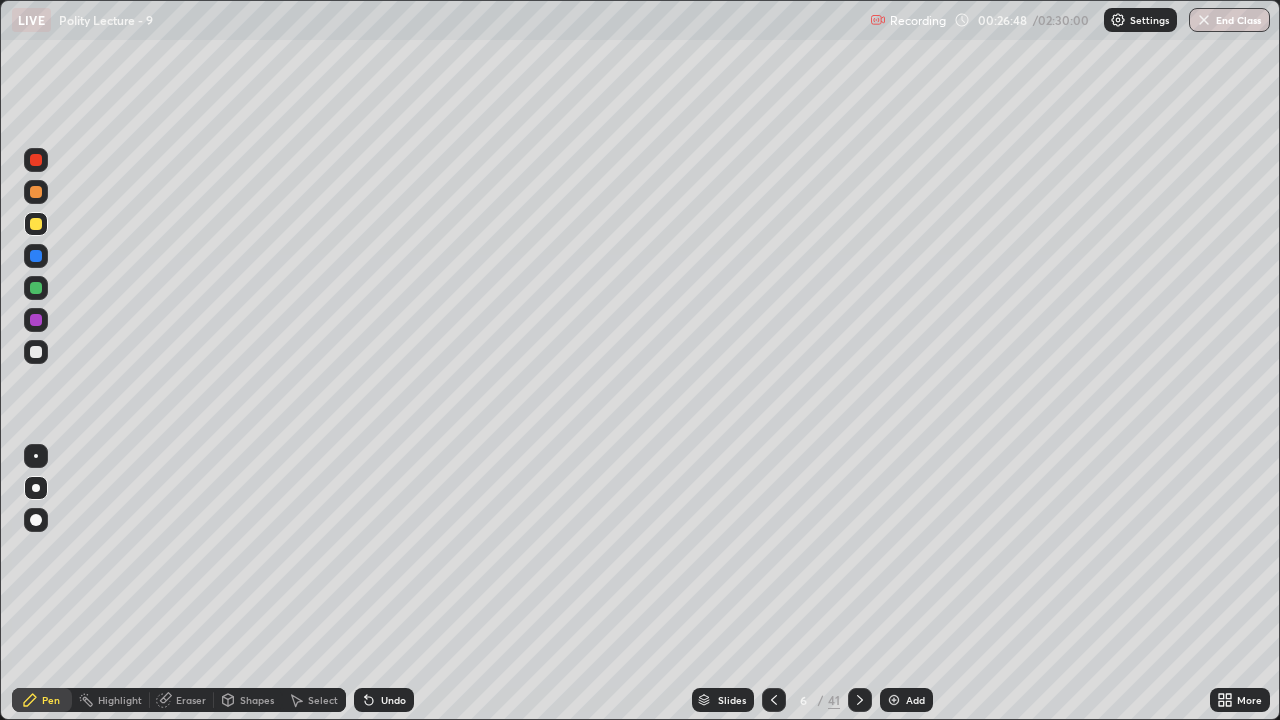 click at bounding box center [36, 160] 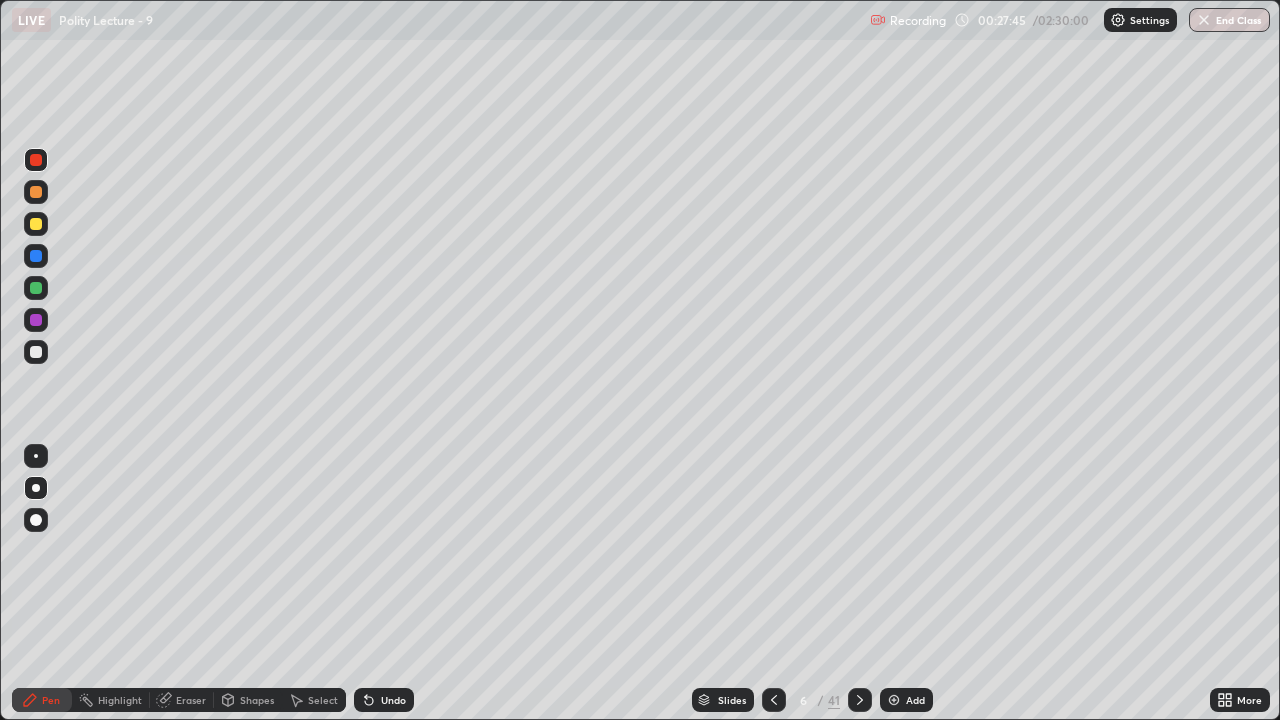 click at bounding box center (36, 352) 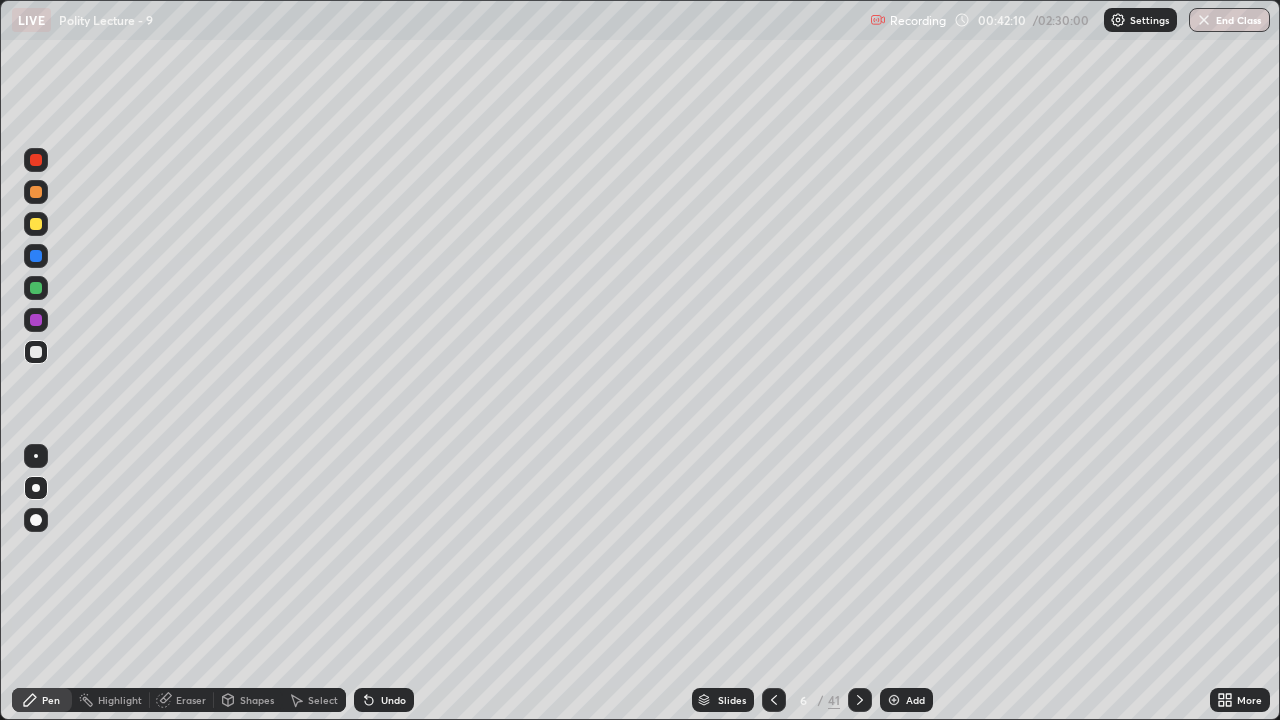 click on "Add" at bounding box center (915, 700) 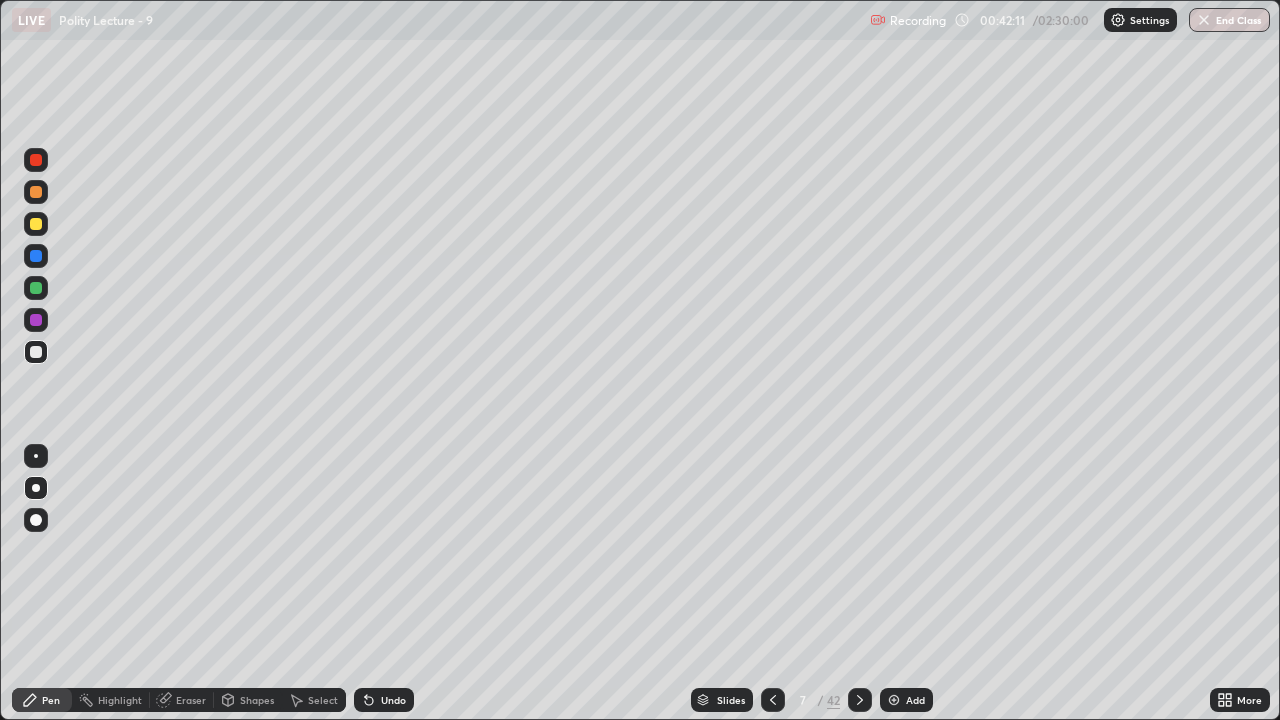 click at bounding box center (36, 224) 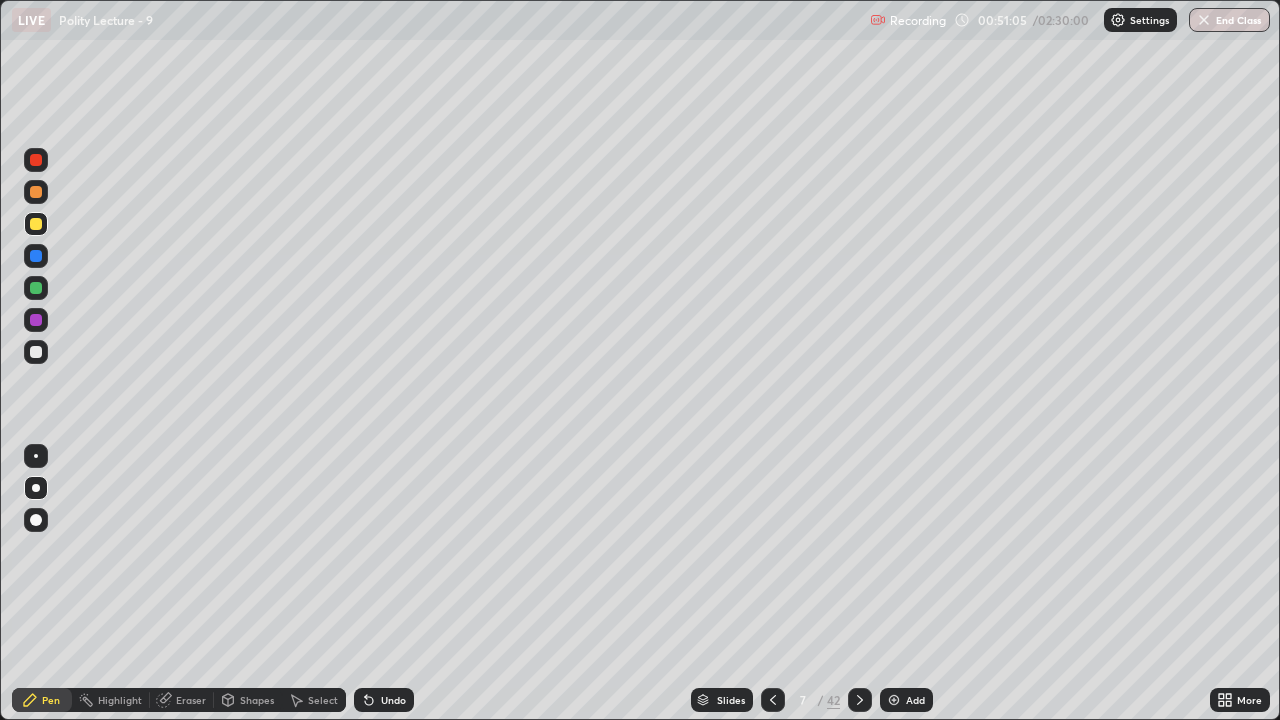 click on "Add" at bounding box center (915, 700) 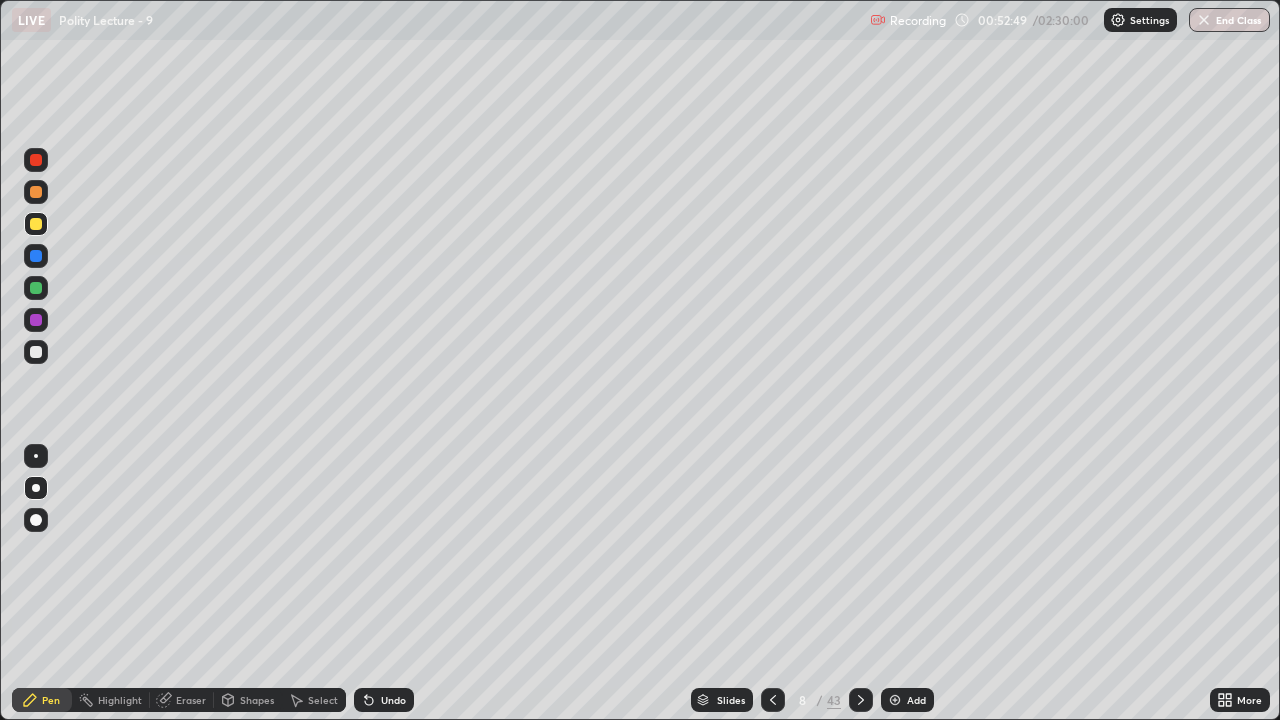 click at bounding box center [36, 288] 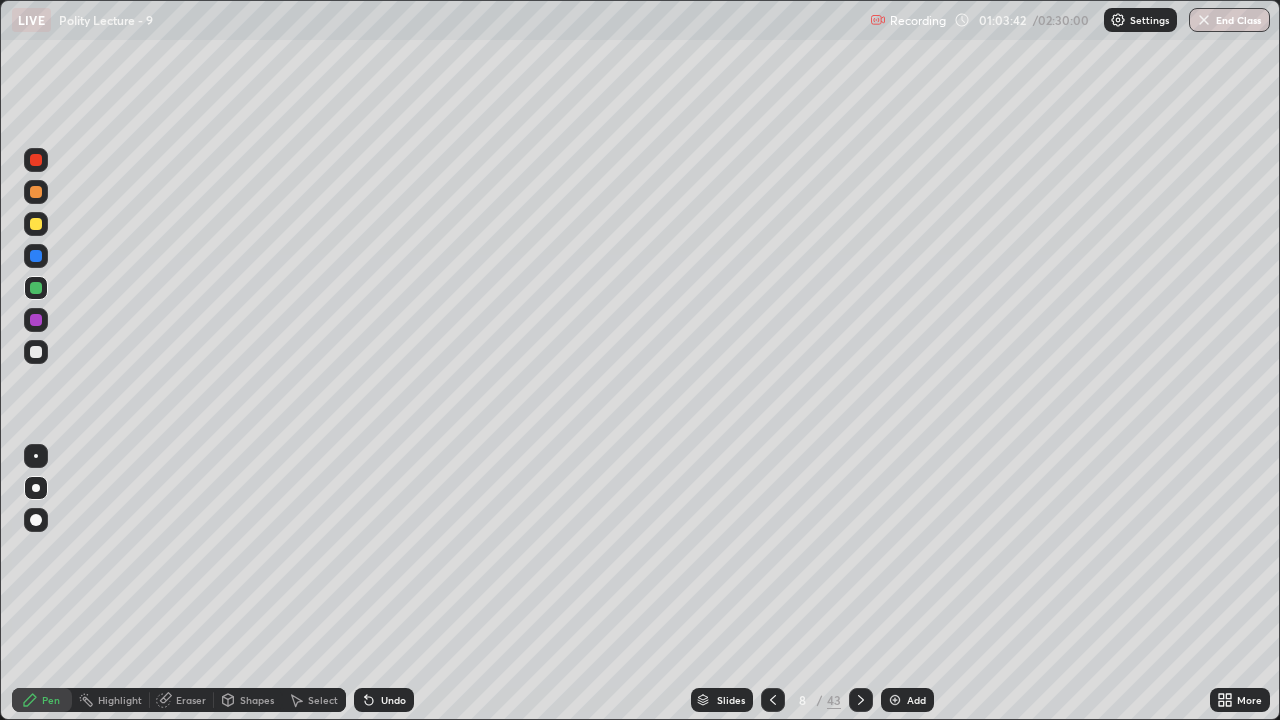click at bounding box center [773, 700] 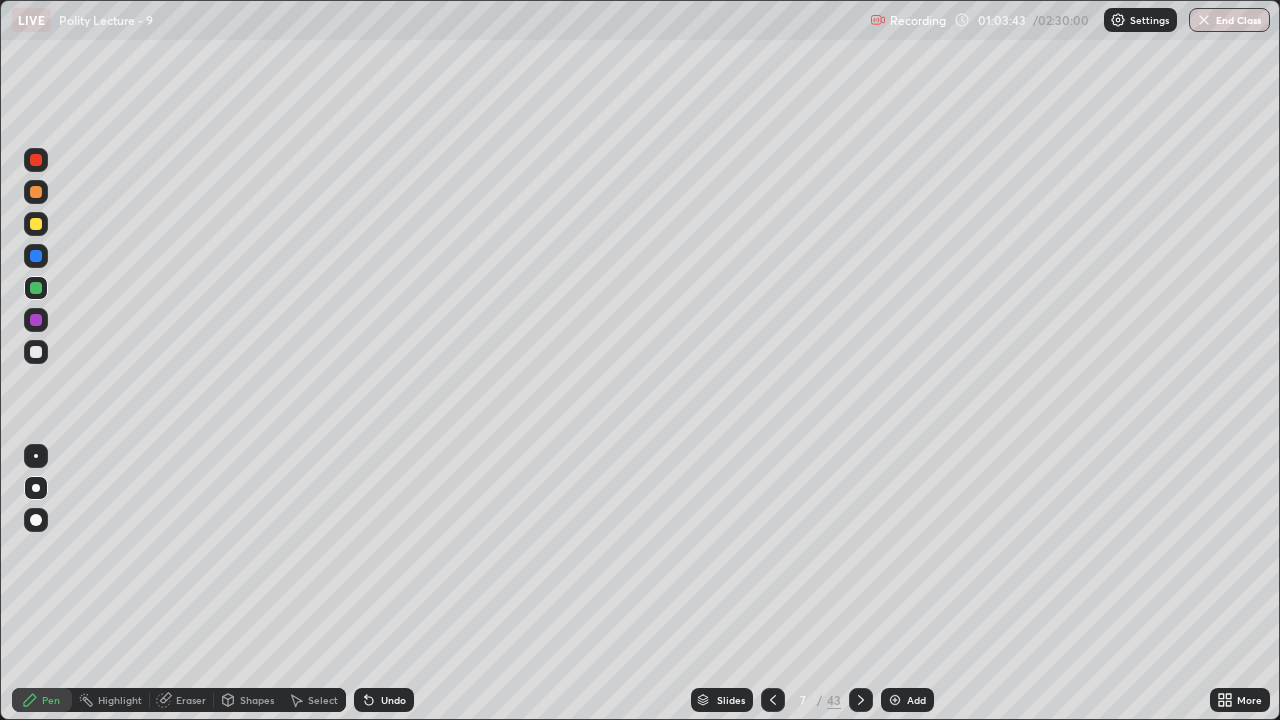 click 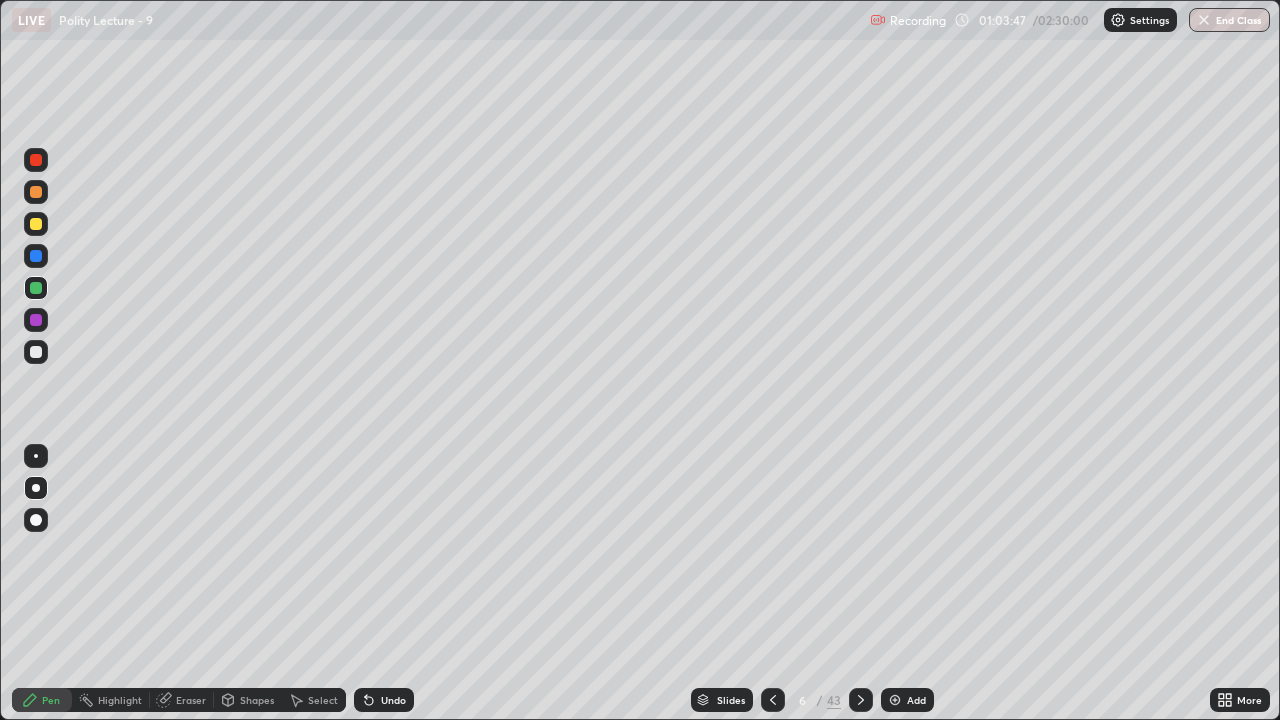 click at bounding box center (36, 160) 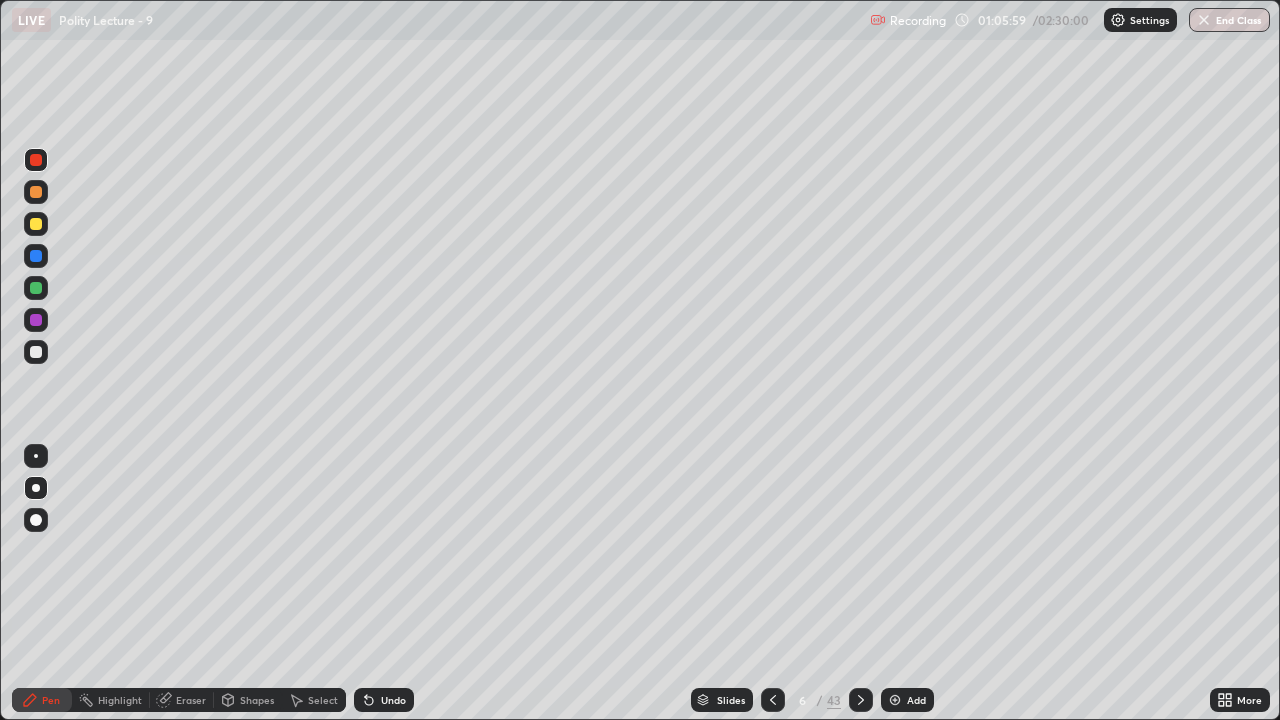 click on "Slides" at bounding box center [731, 700] 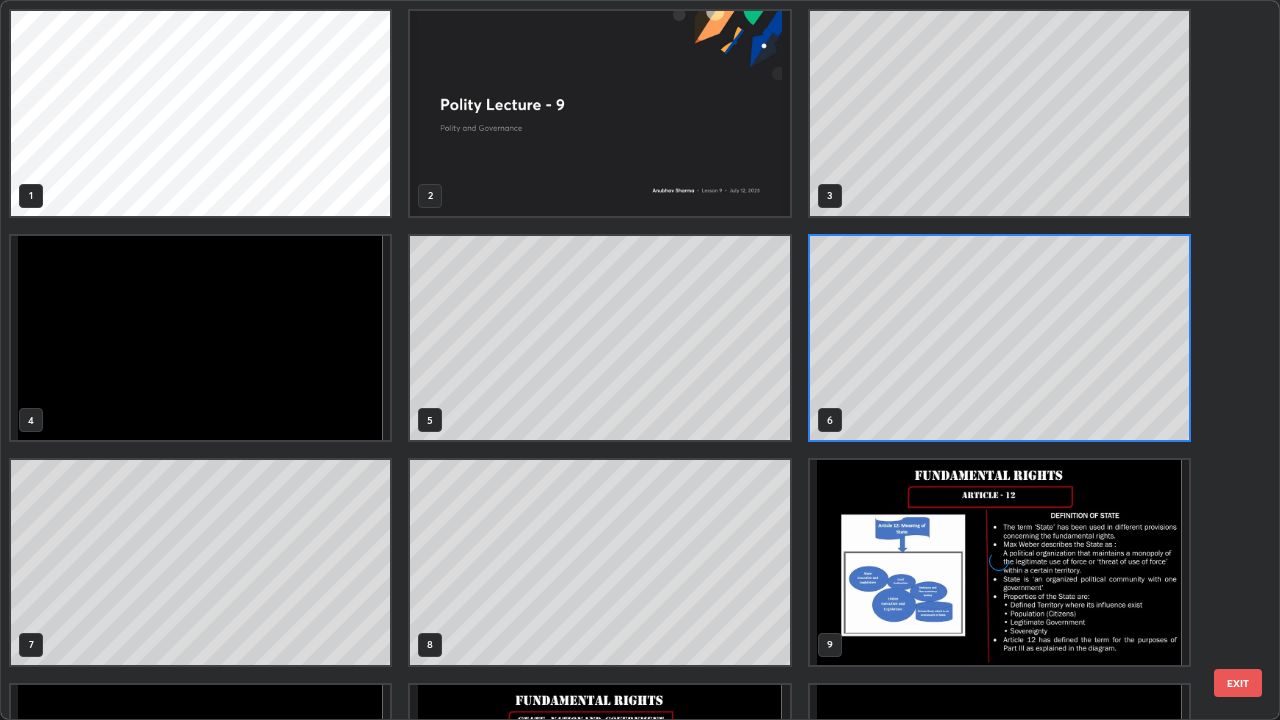 scroll, scrollTop: 7, scrollLeft: 11, axis: both 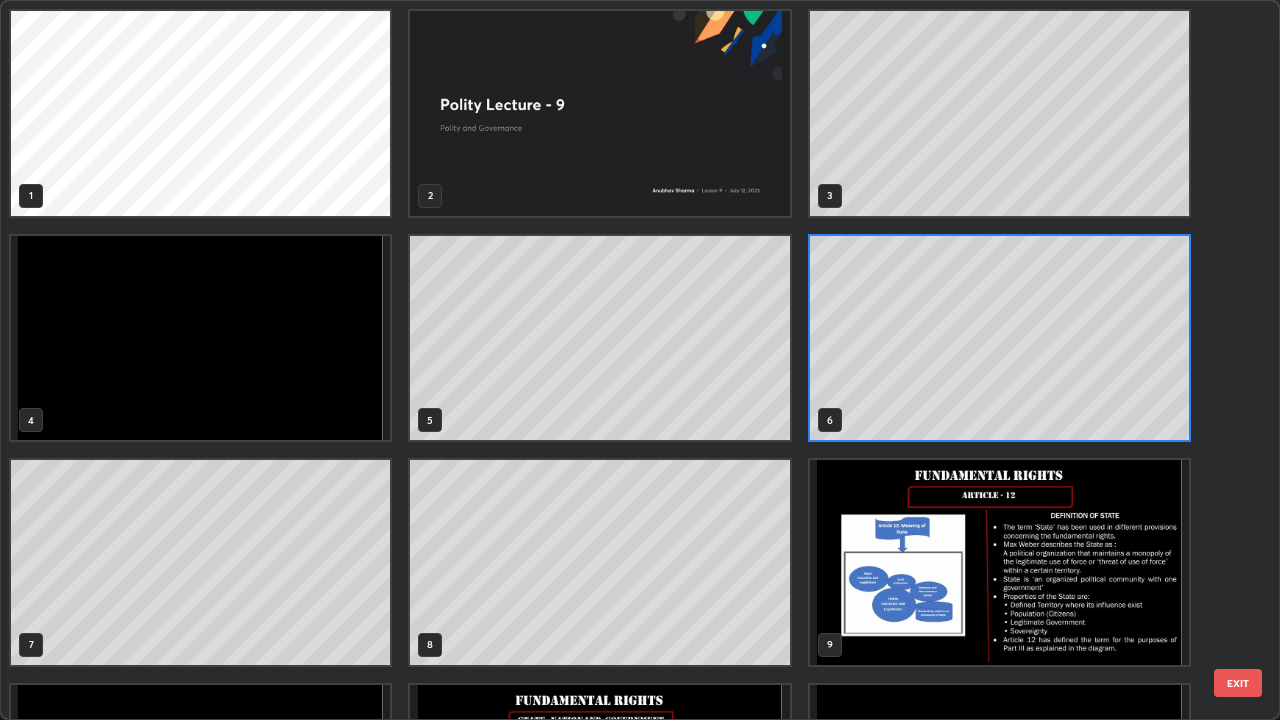 click at bounding box center (999, 562) 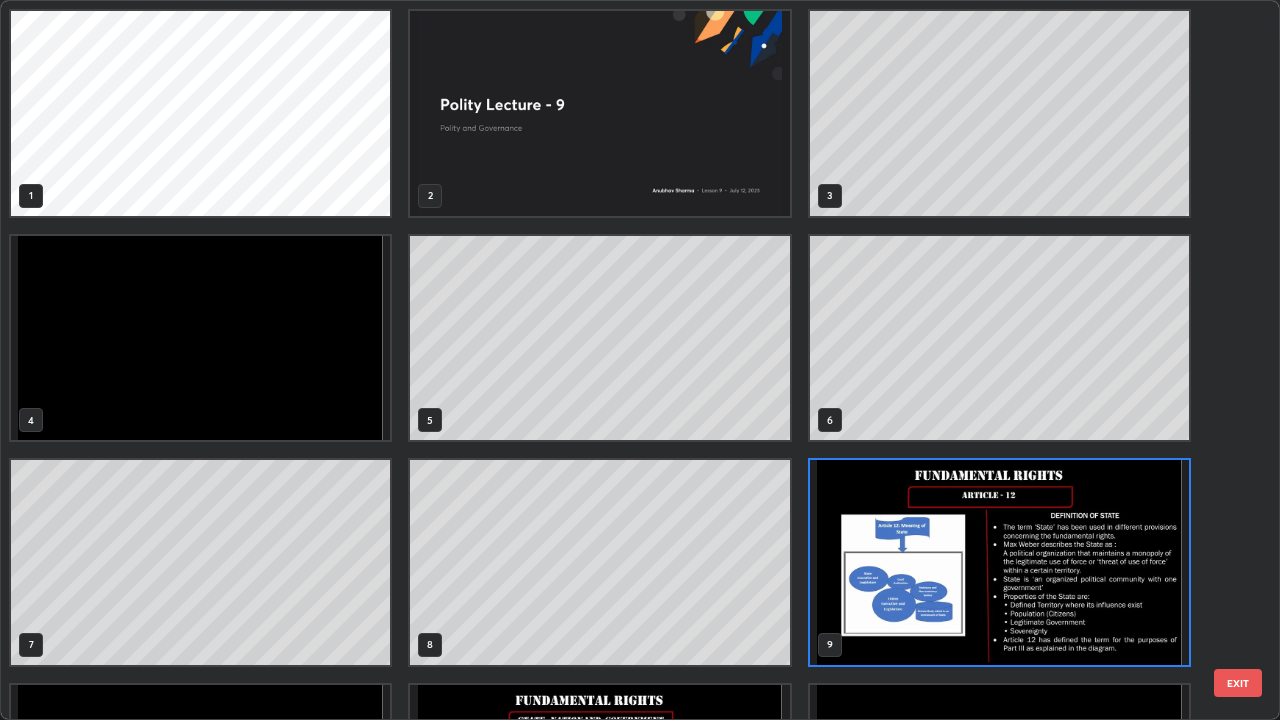 click at bounding box center (999, 562) 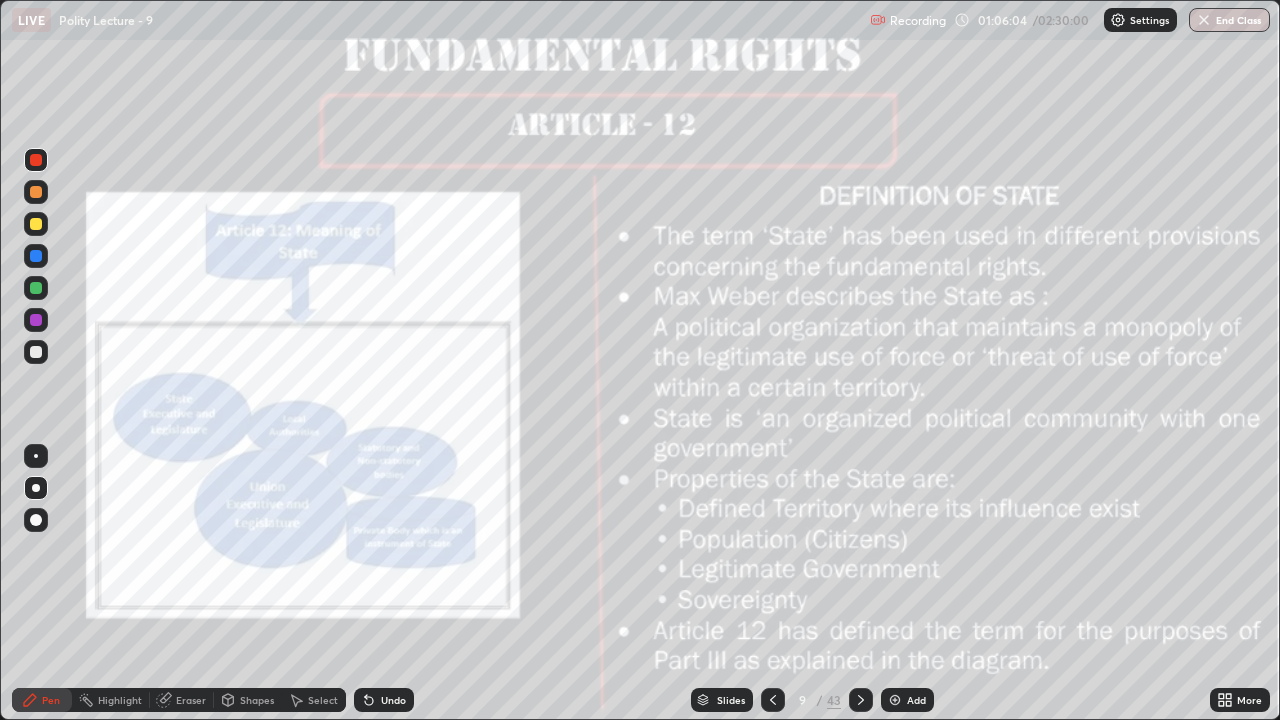 click at bounding box center (999, 562) 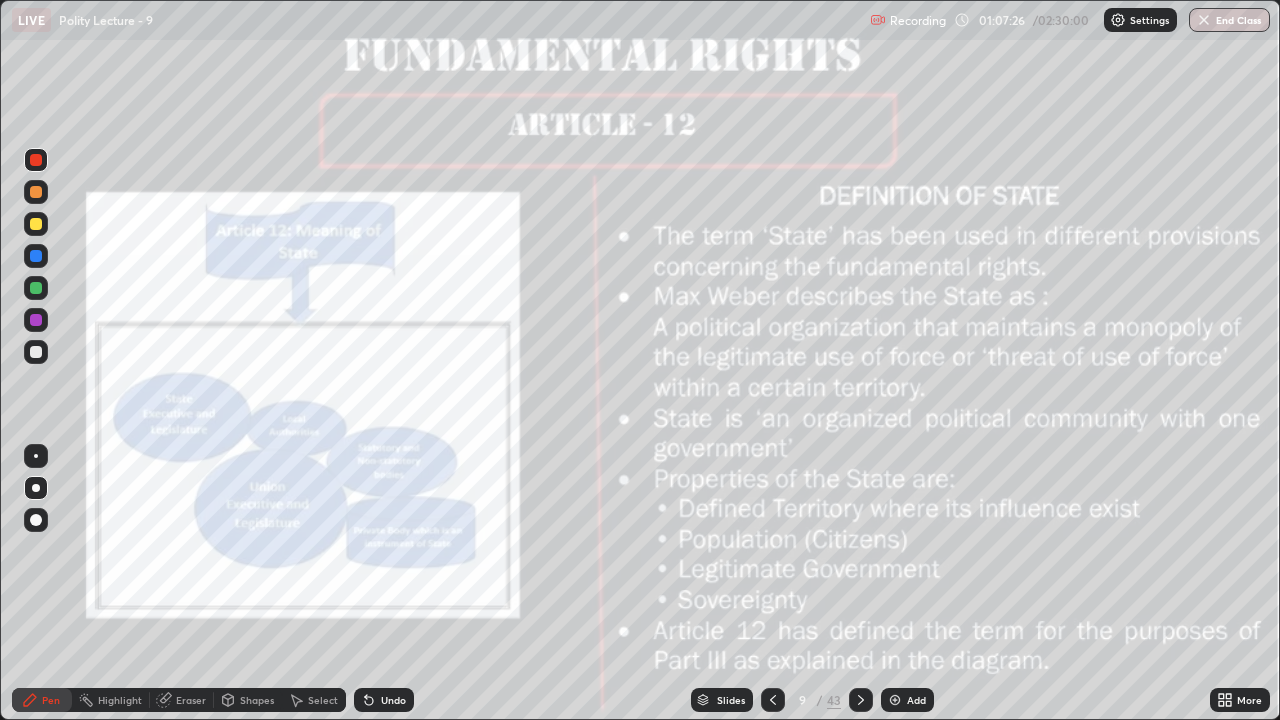 click at bounding box center [36, 224] 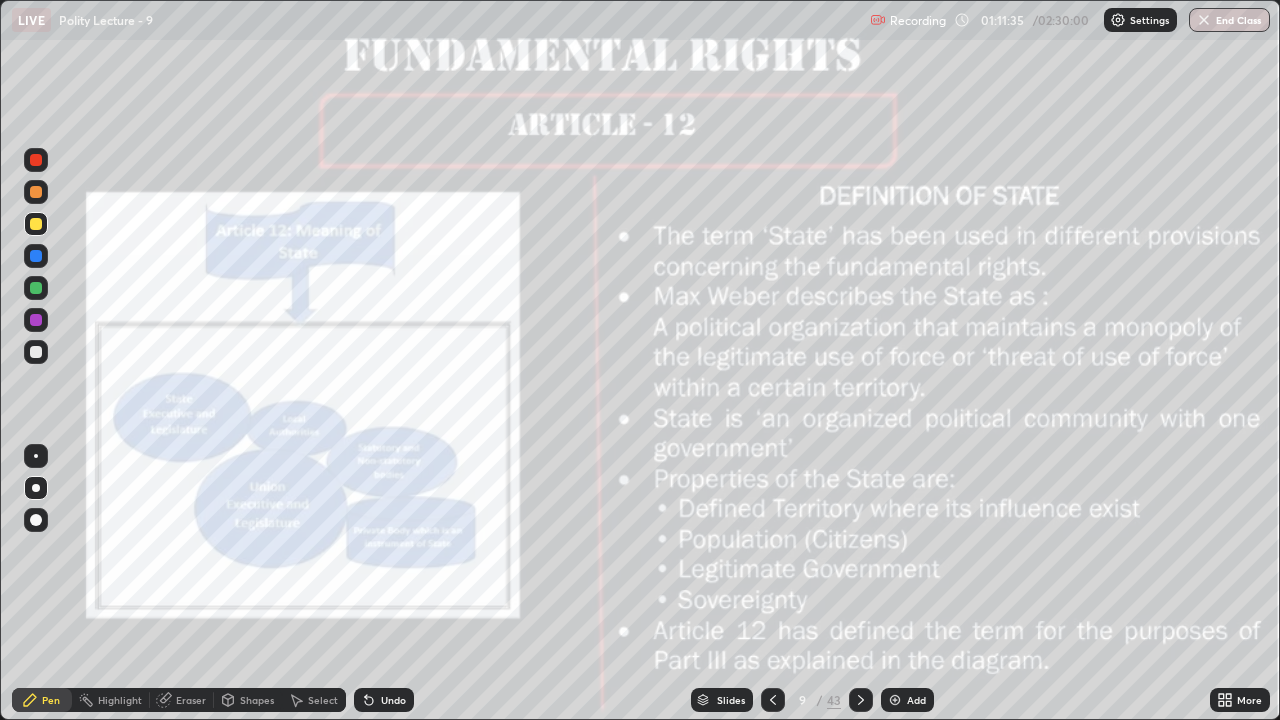 click at bounding box center [36, 160] 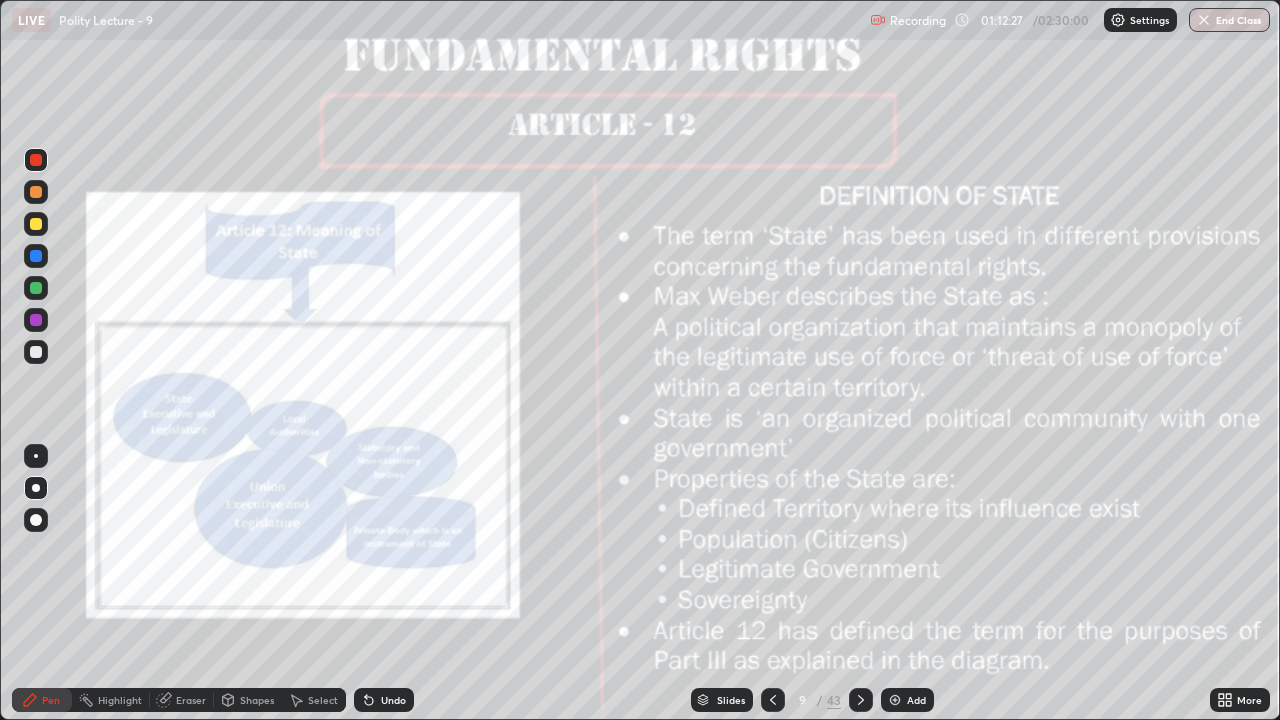 click 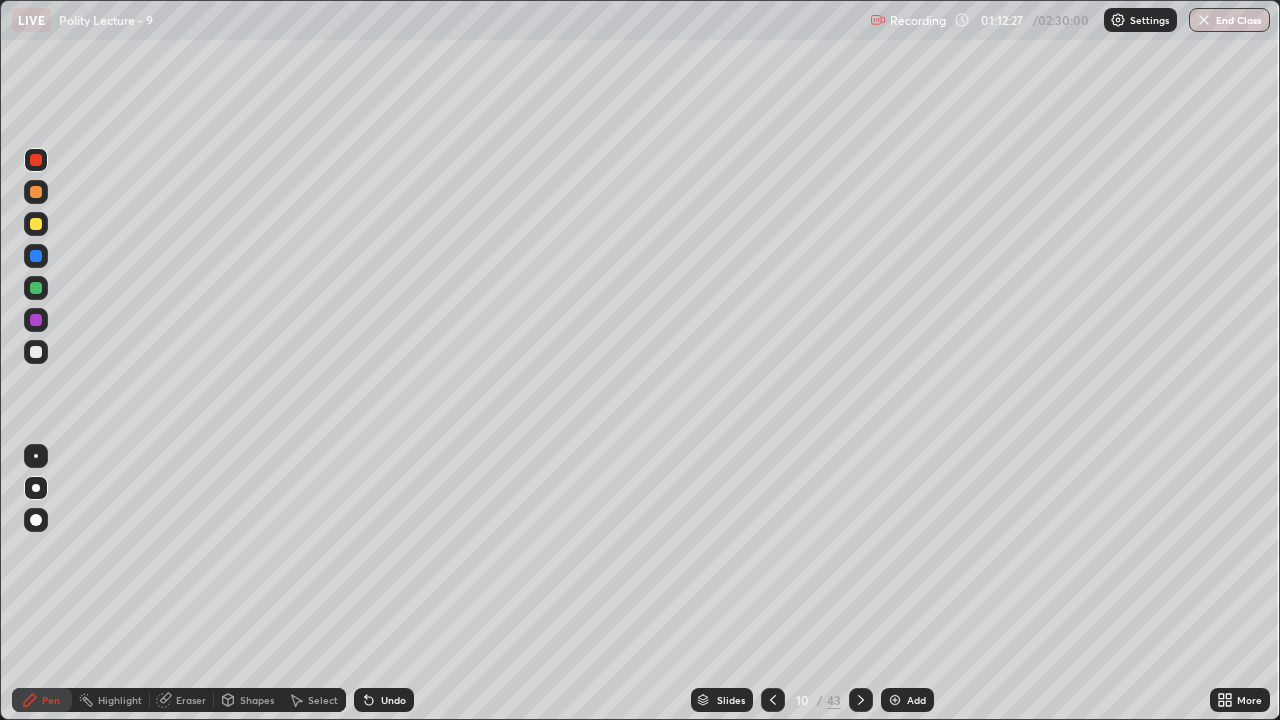 click at bounding box center (861, 700) 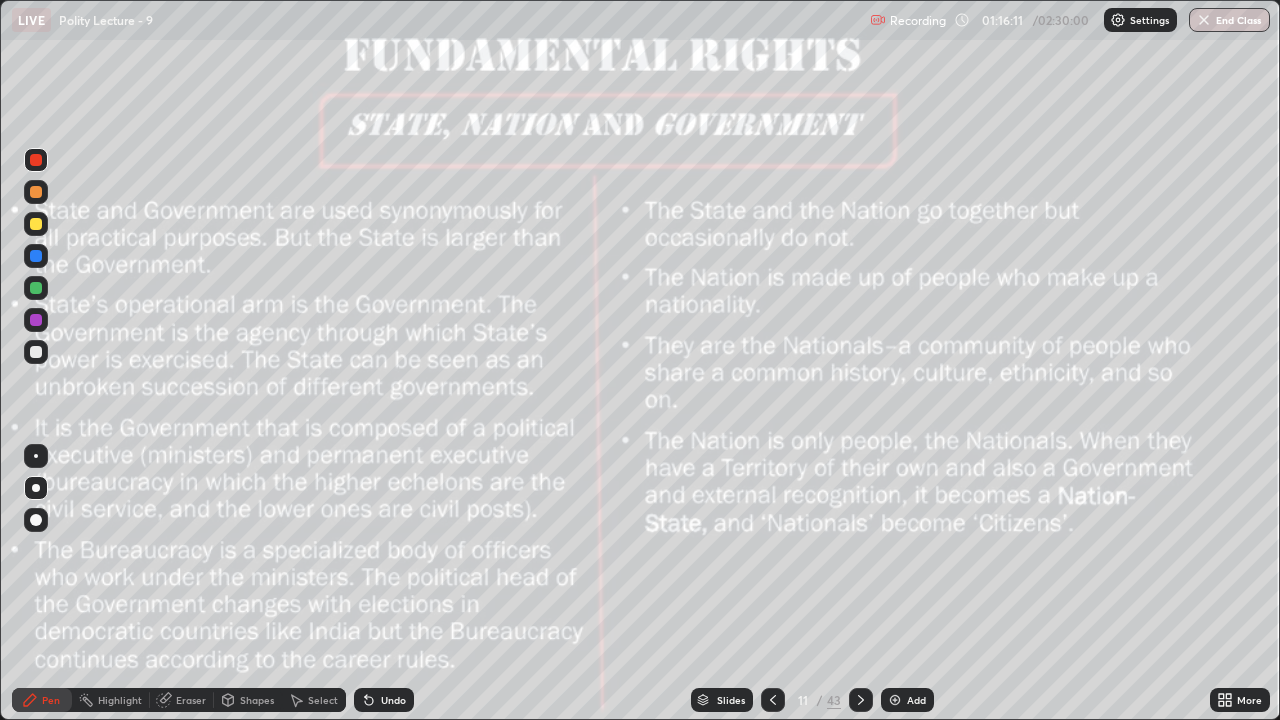 click on "11 / 43" at bounding box center (817, 700) 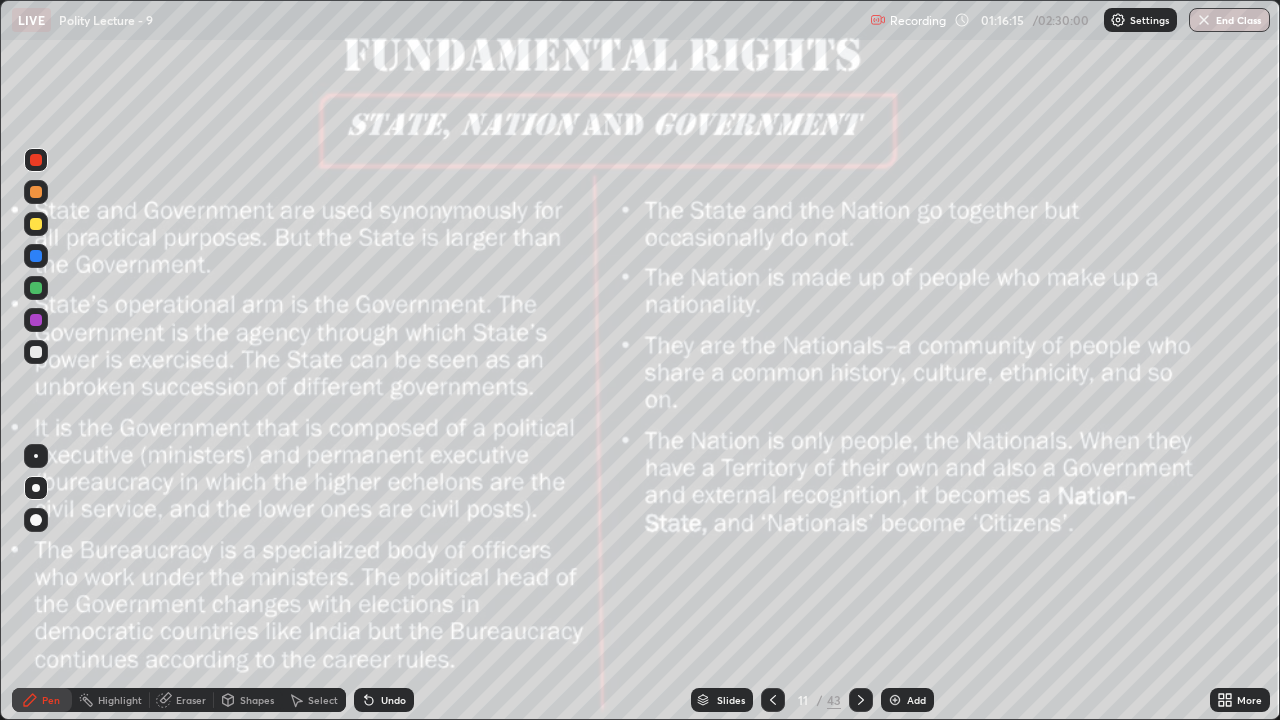 click 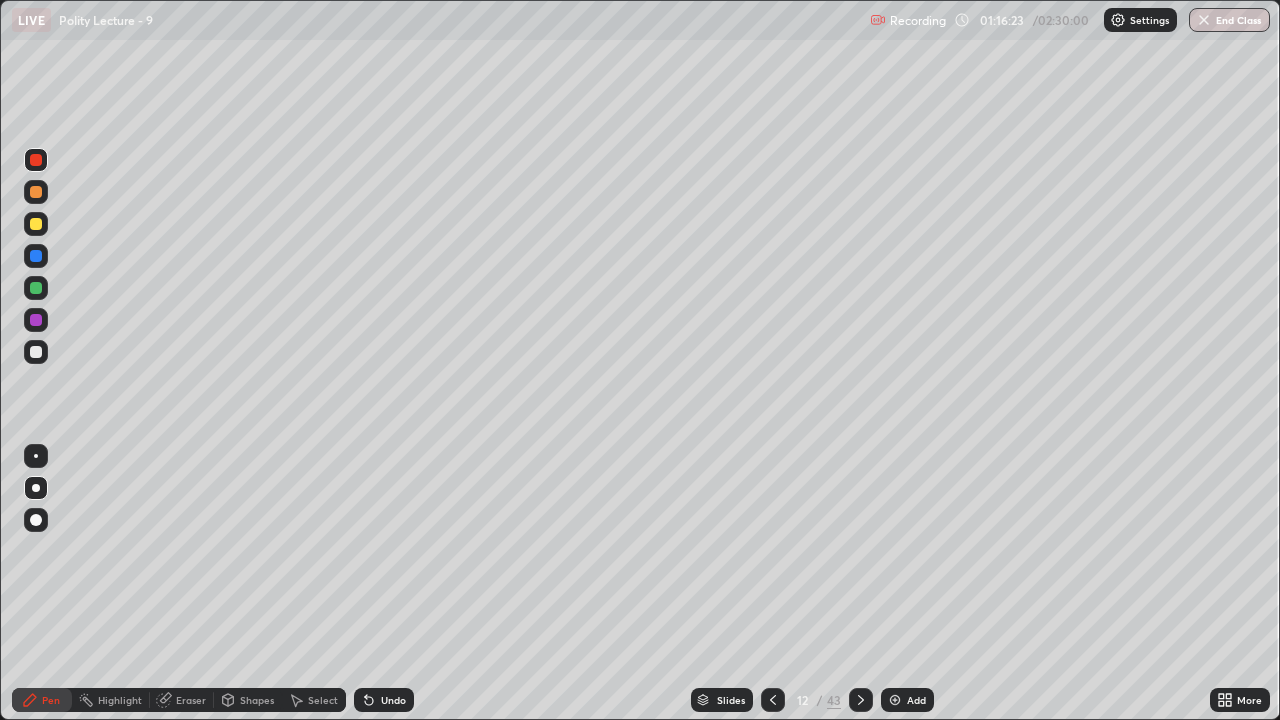 click on "Slides" at bounding box center (731, 700) 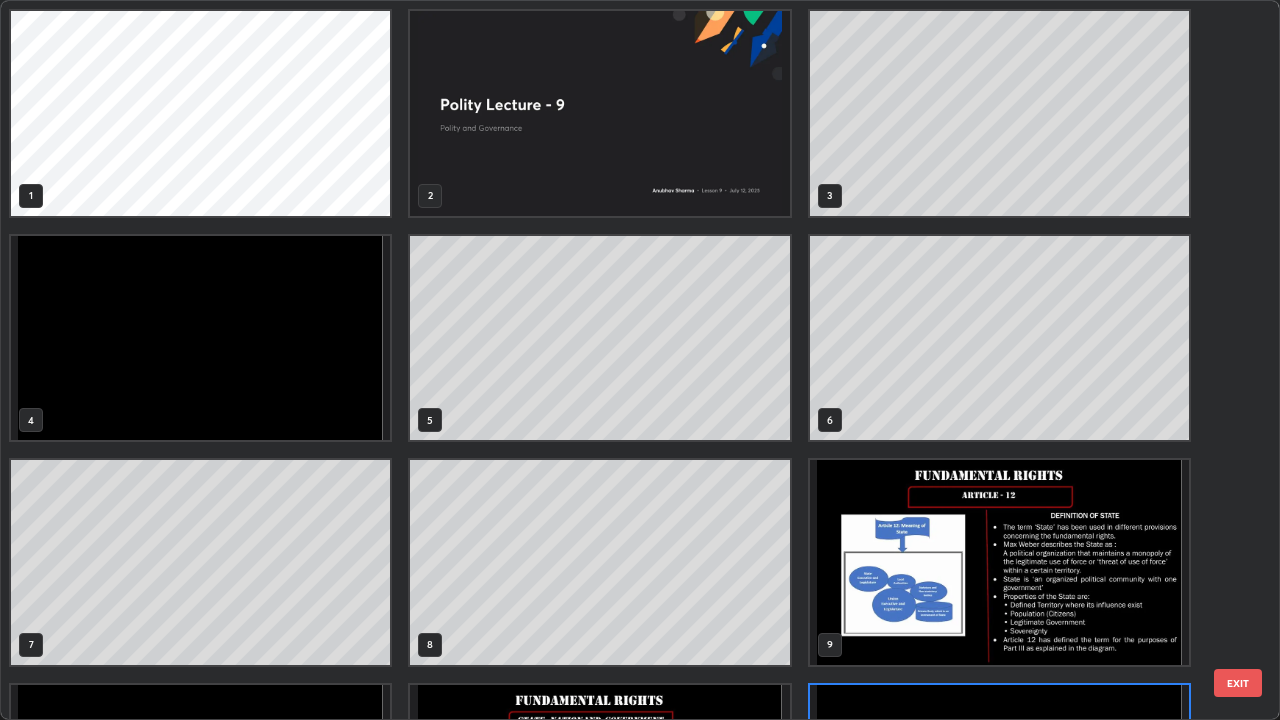 scroll, scrollTop: 180, scrollLeft: 0, axis: vertical 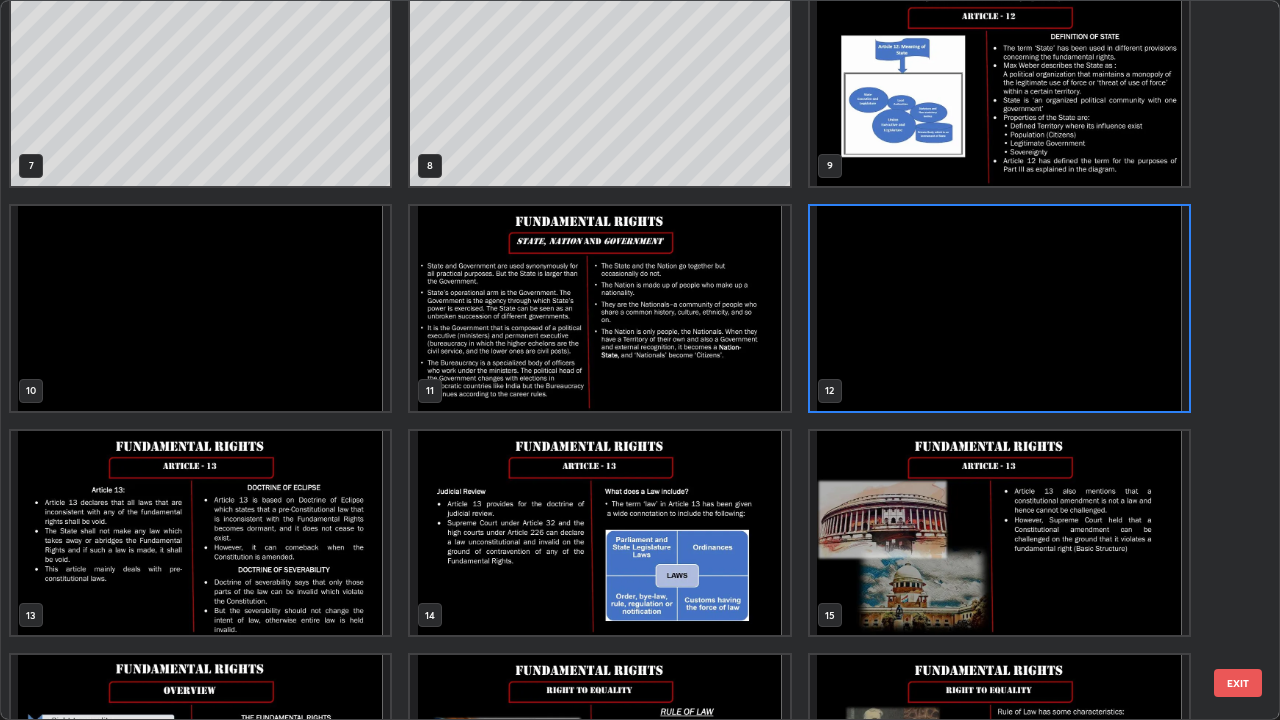 click at bounding box center (200, 533) 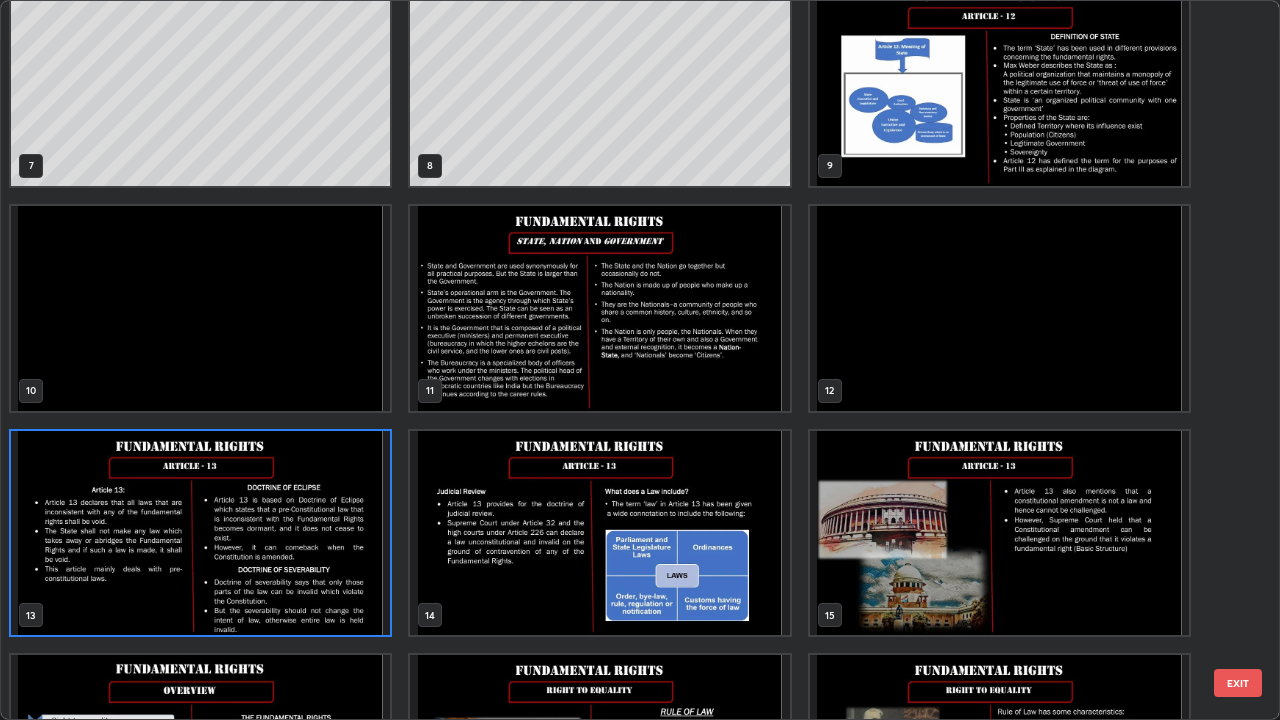 click at bounding box center [200, 533] 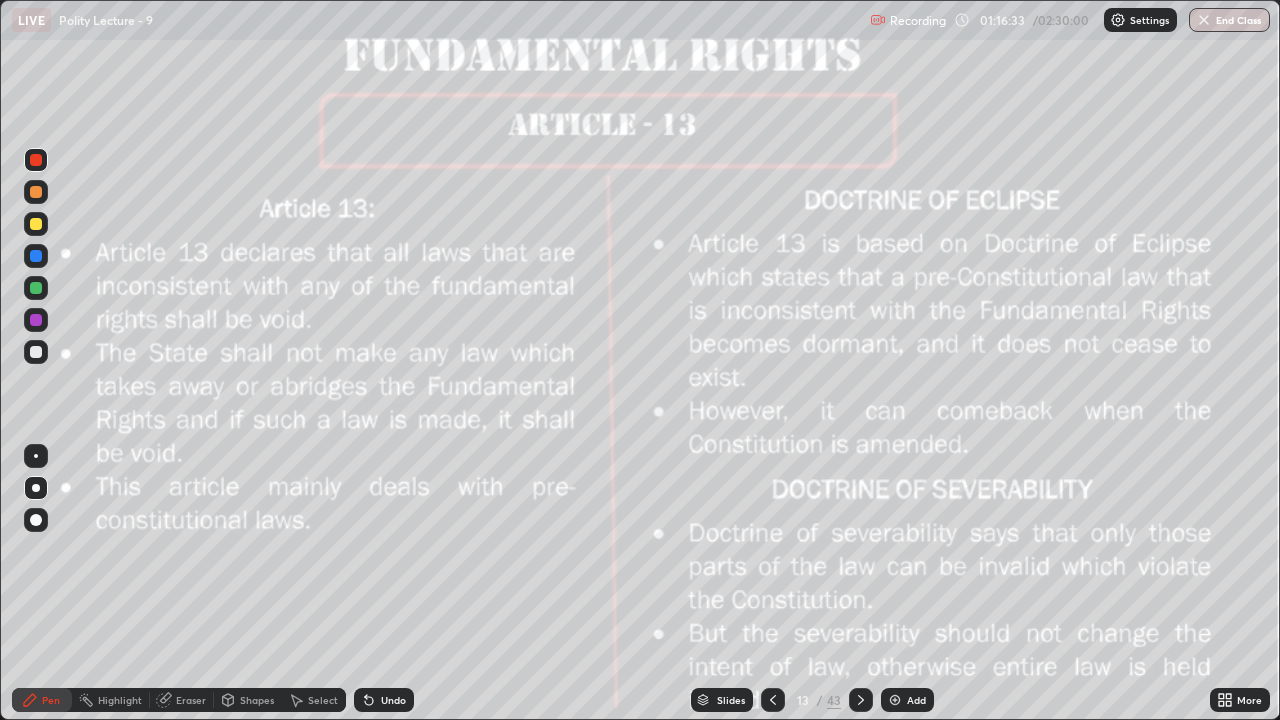 click at bounding box center [36, 224] 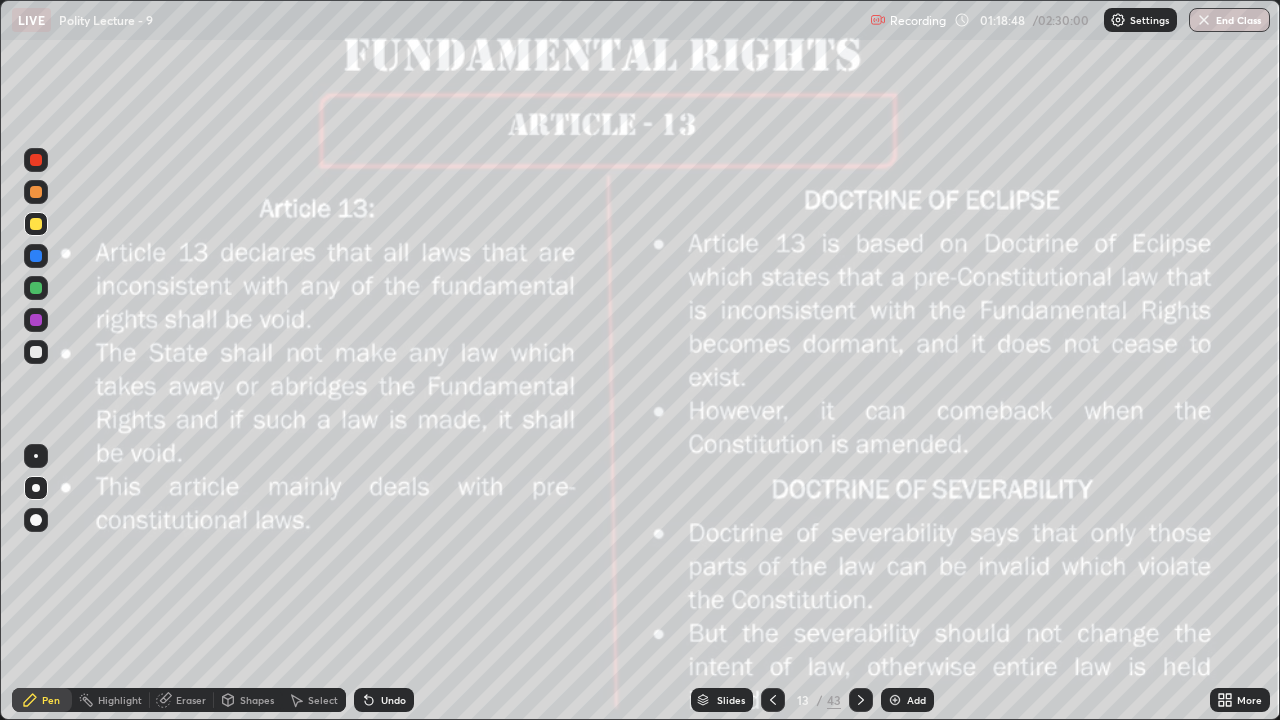click 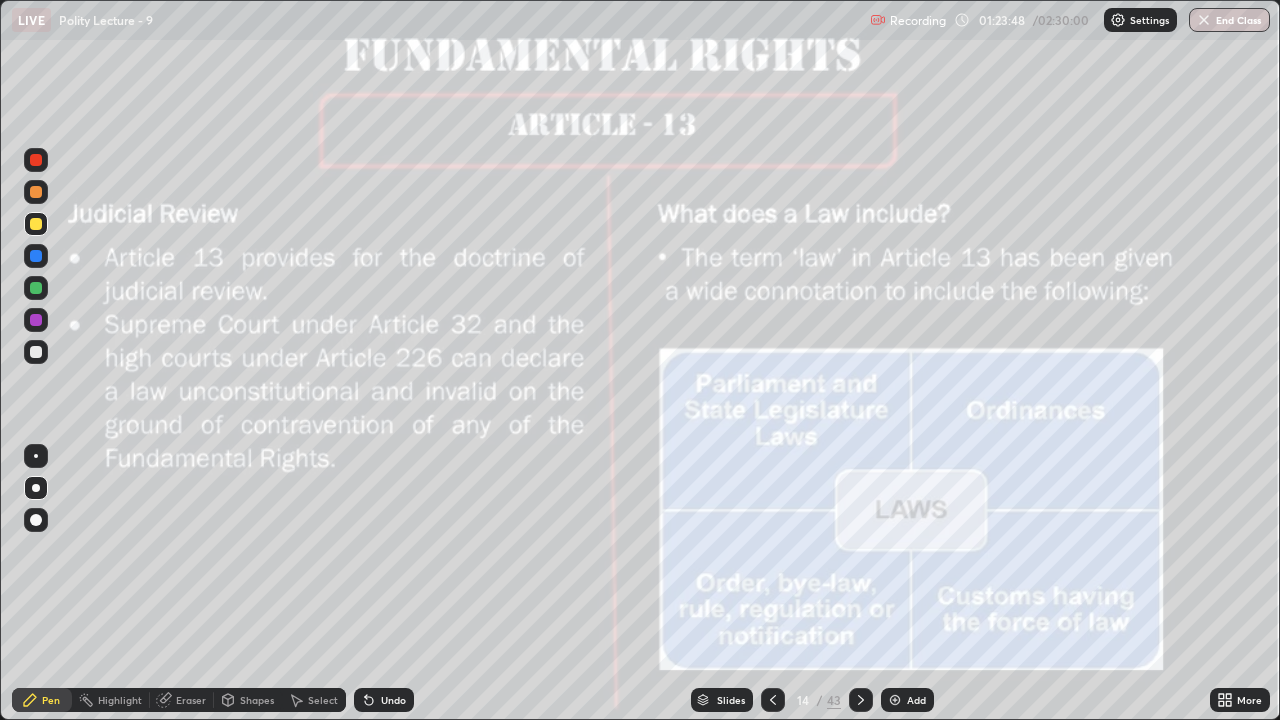 click 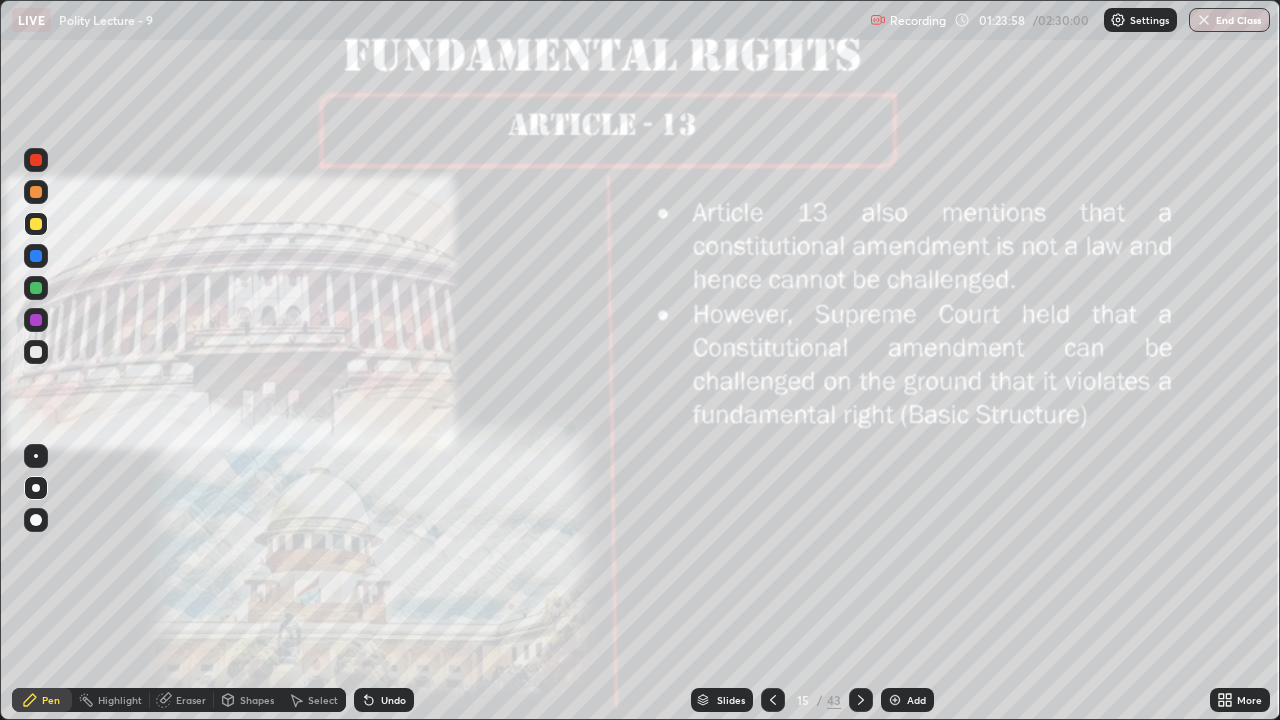 click on "Add" at bounding box center (907, 700) 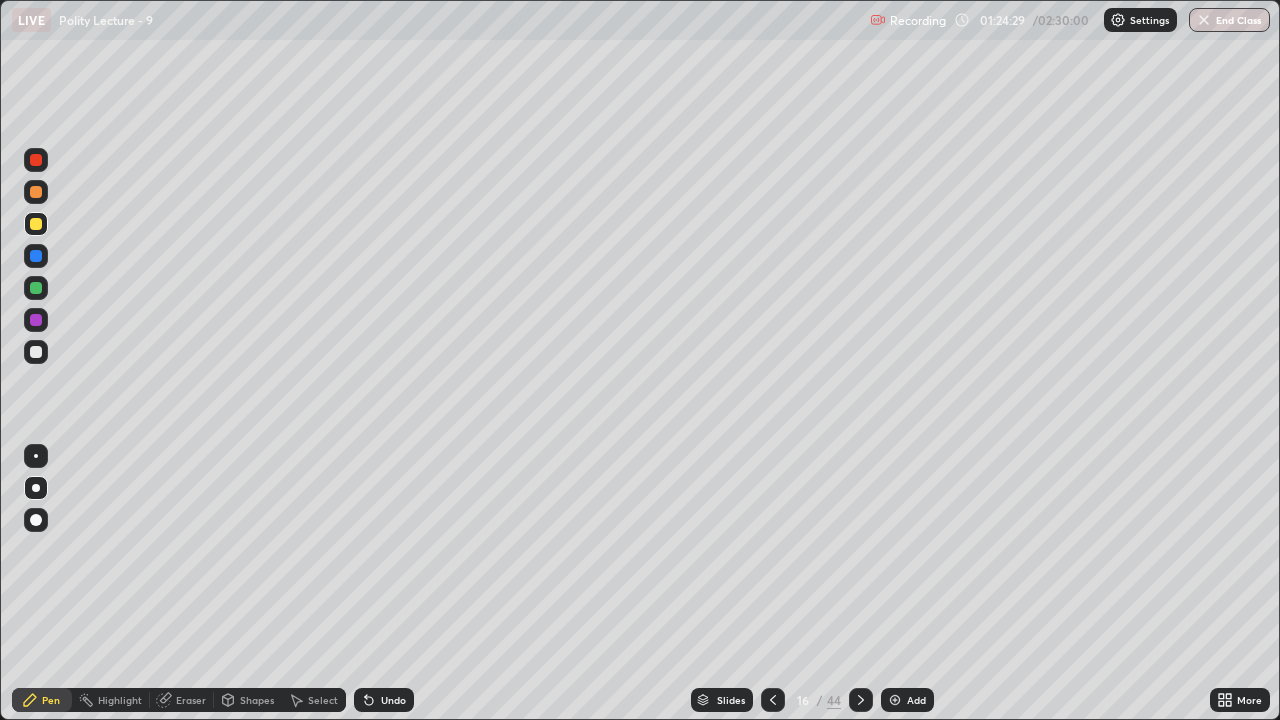 click at bounding box center [36, 352] 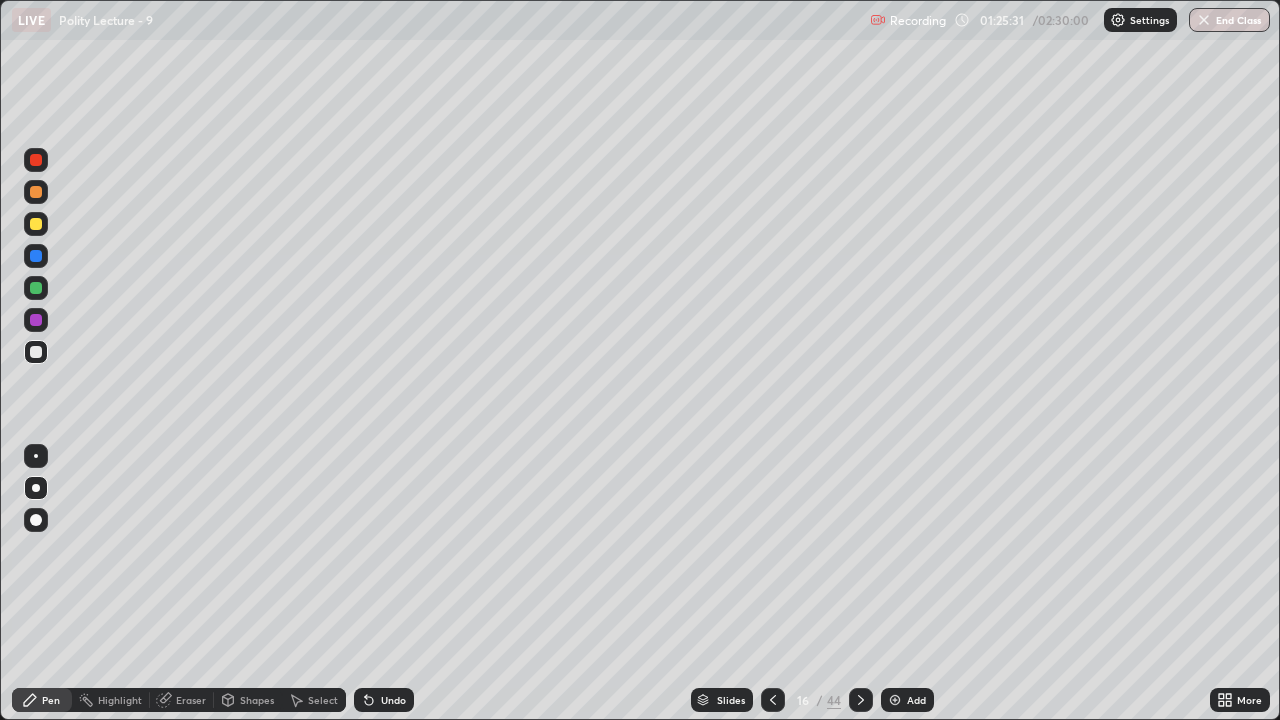 click at bounding box center [36, 320] 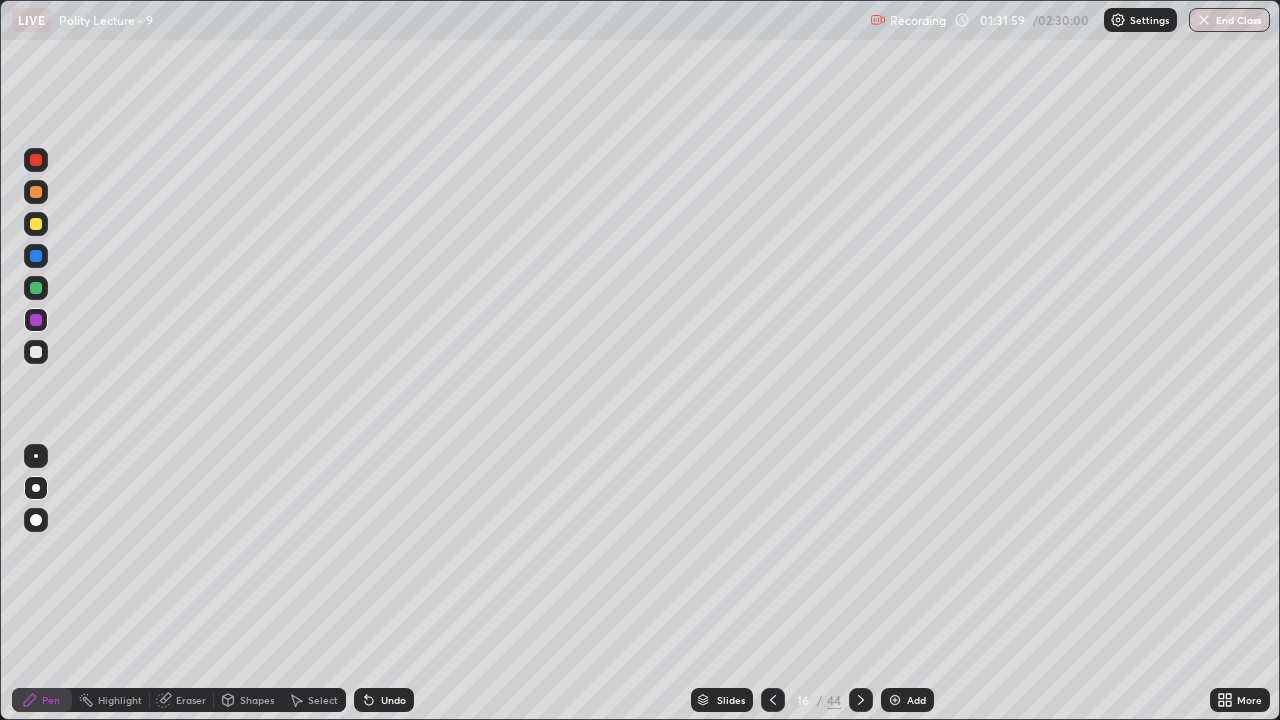 click 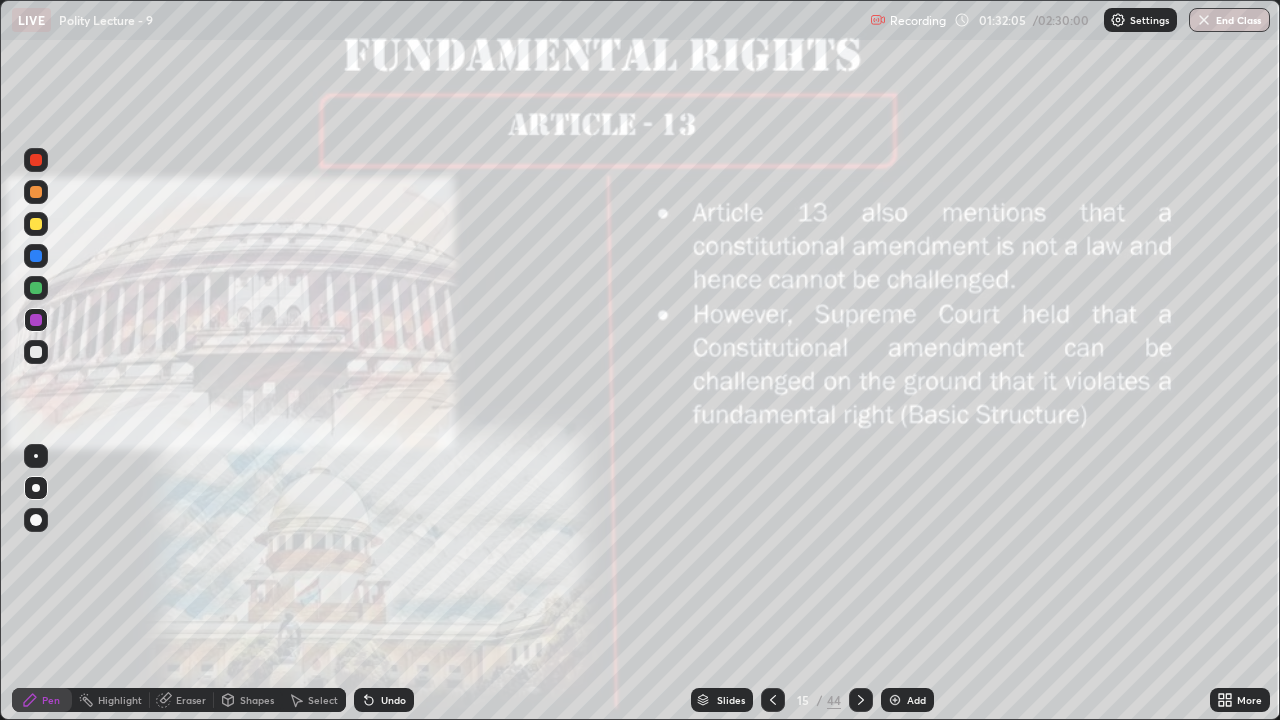 click at bounding box center [36, 224] 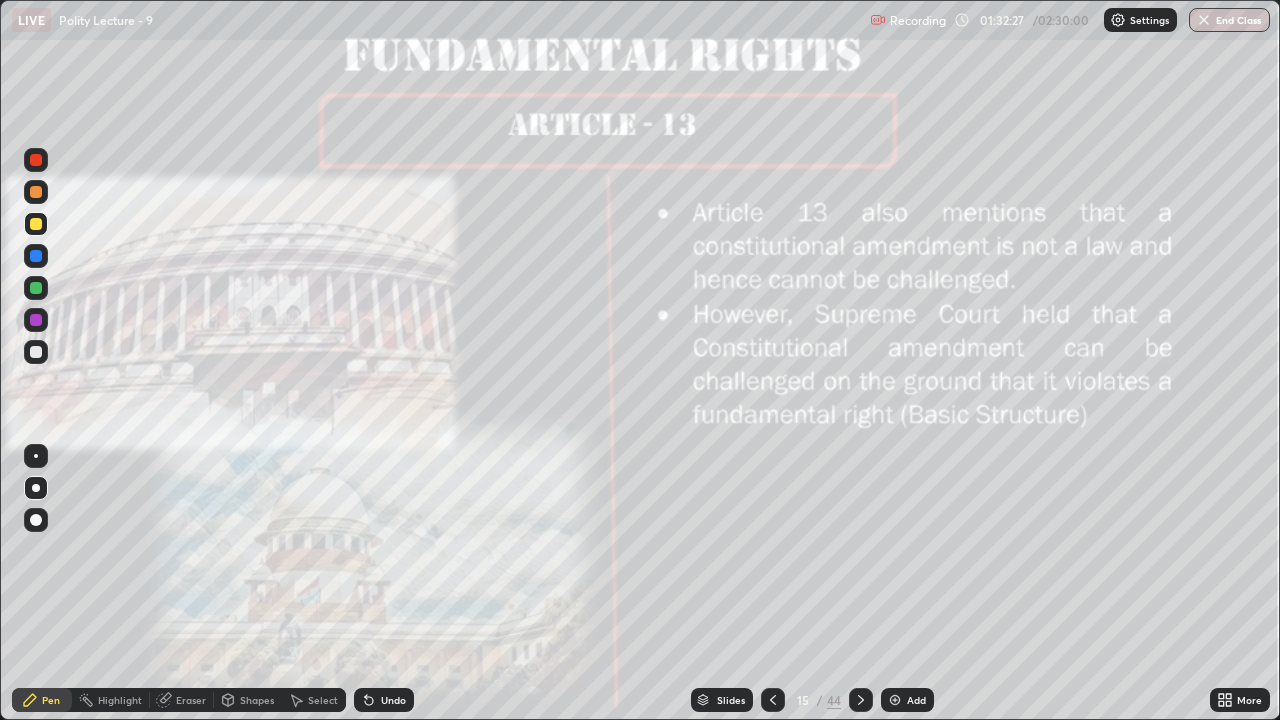 click 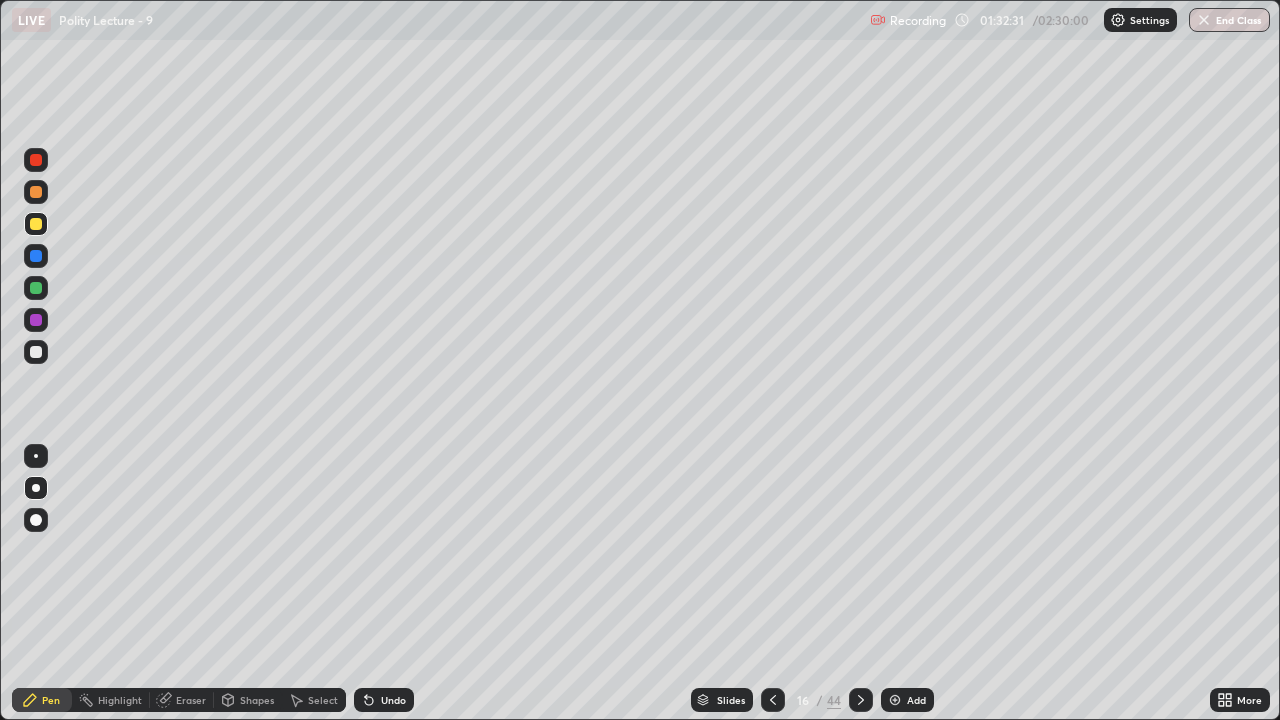 click 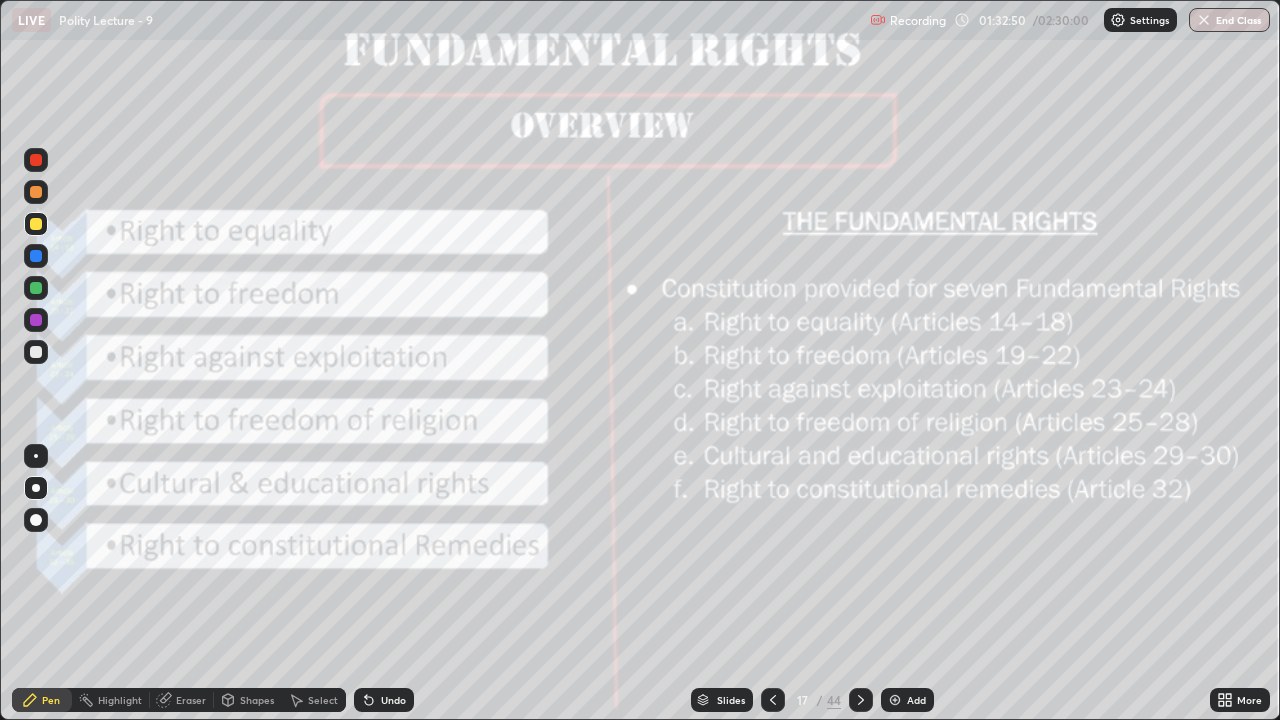 click at bounding box center (895, 700) 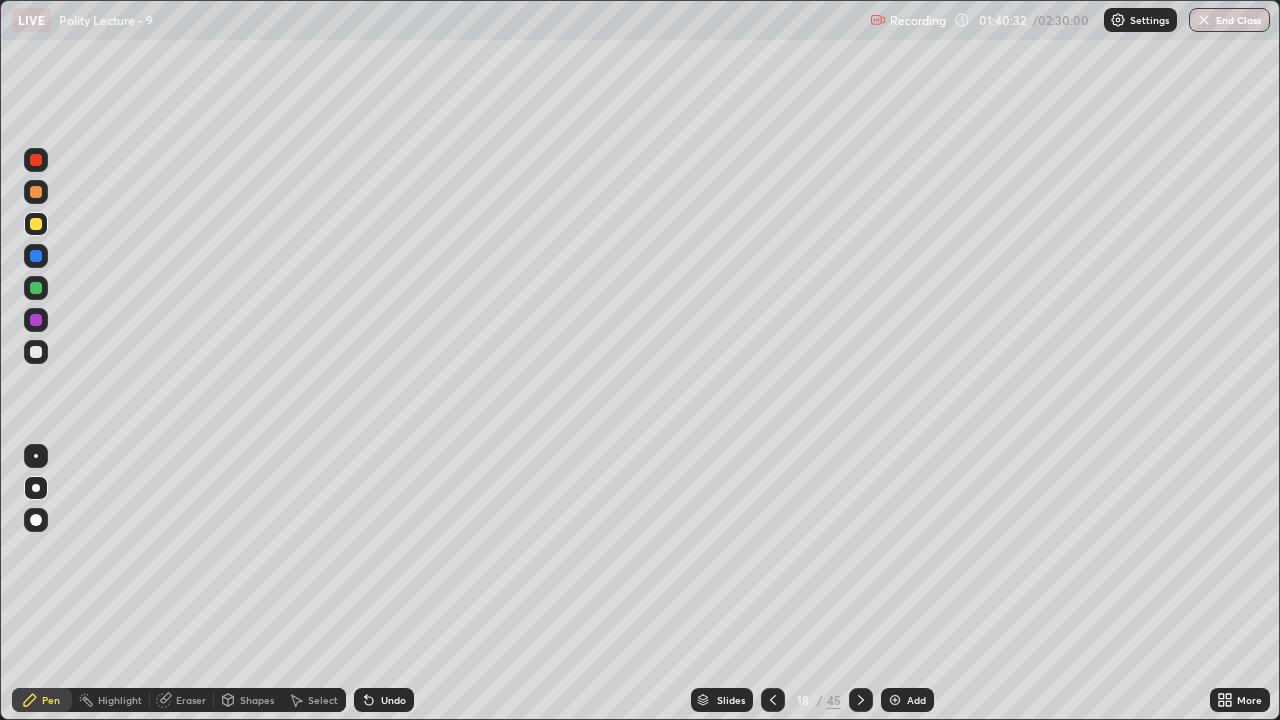 click at bounding box center (895, 700) 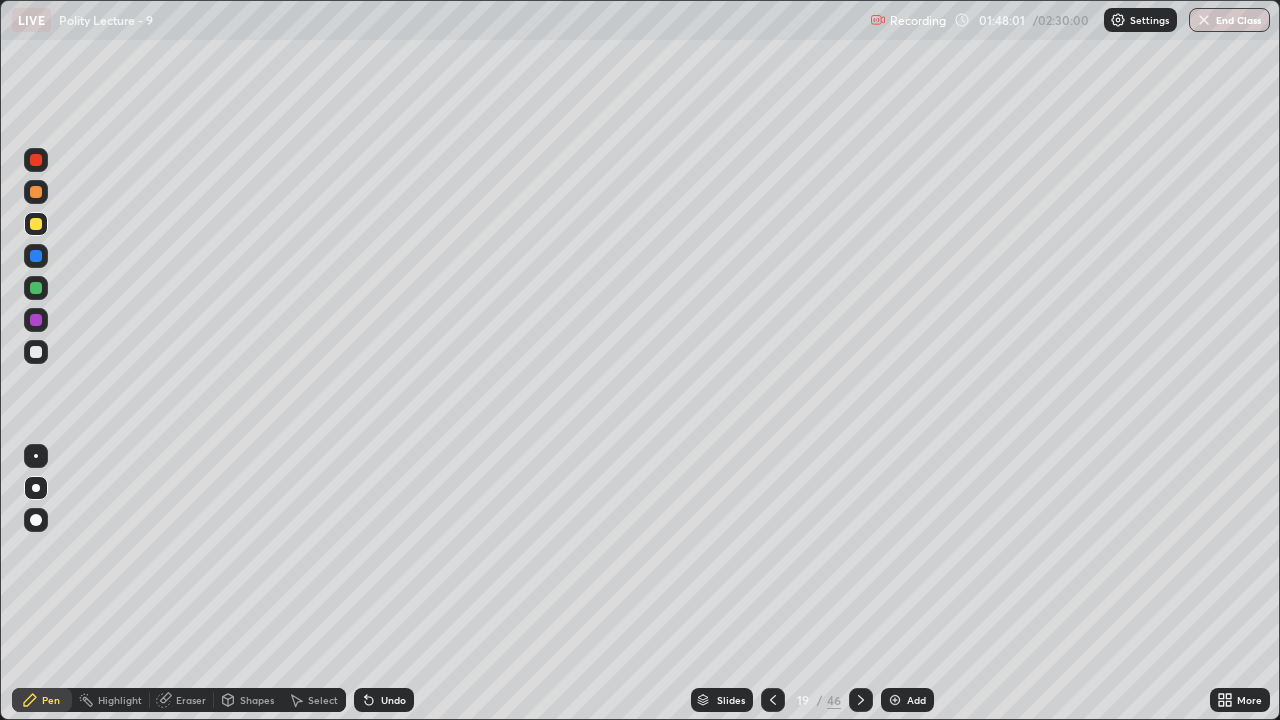 click on "Add" at bounding box center (907, 700) 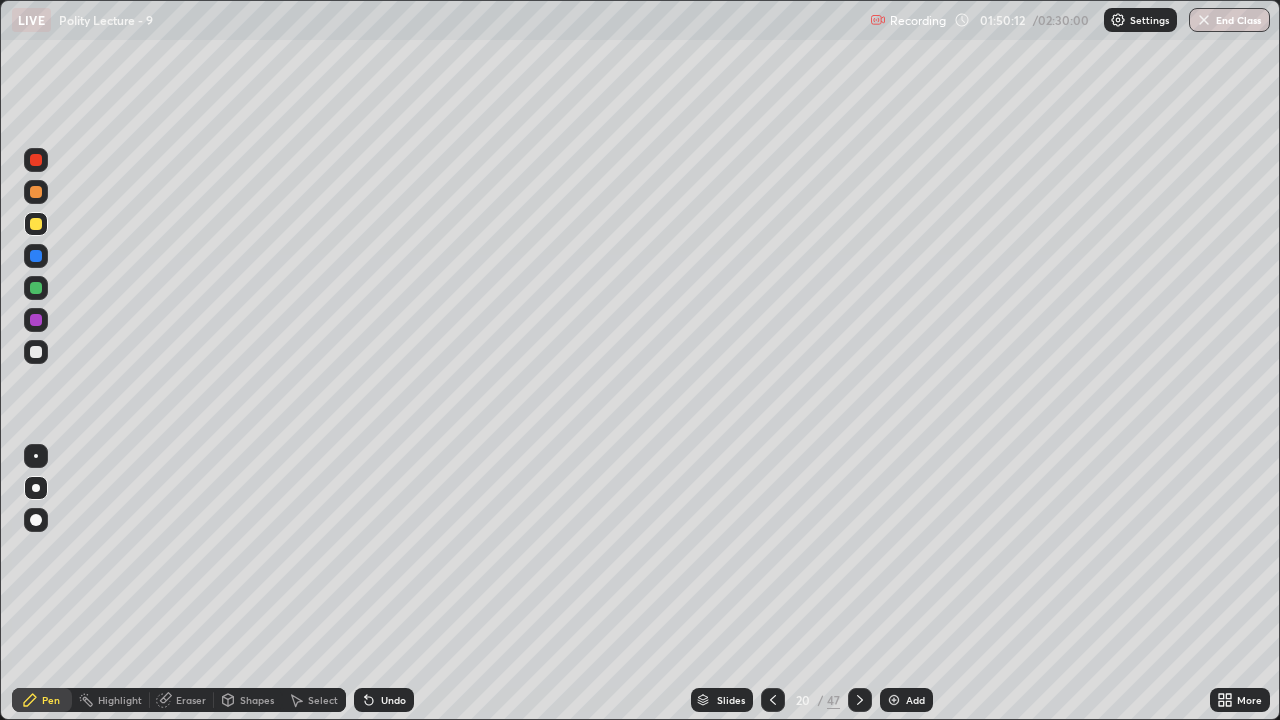 click on "Slides" at bounding box center (722, 700) 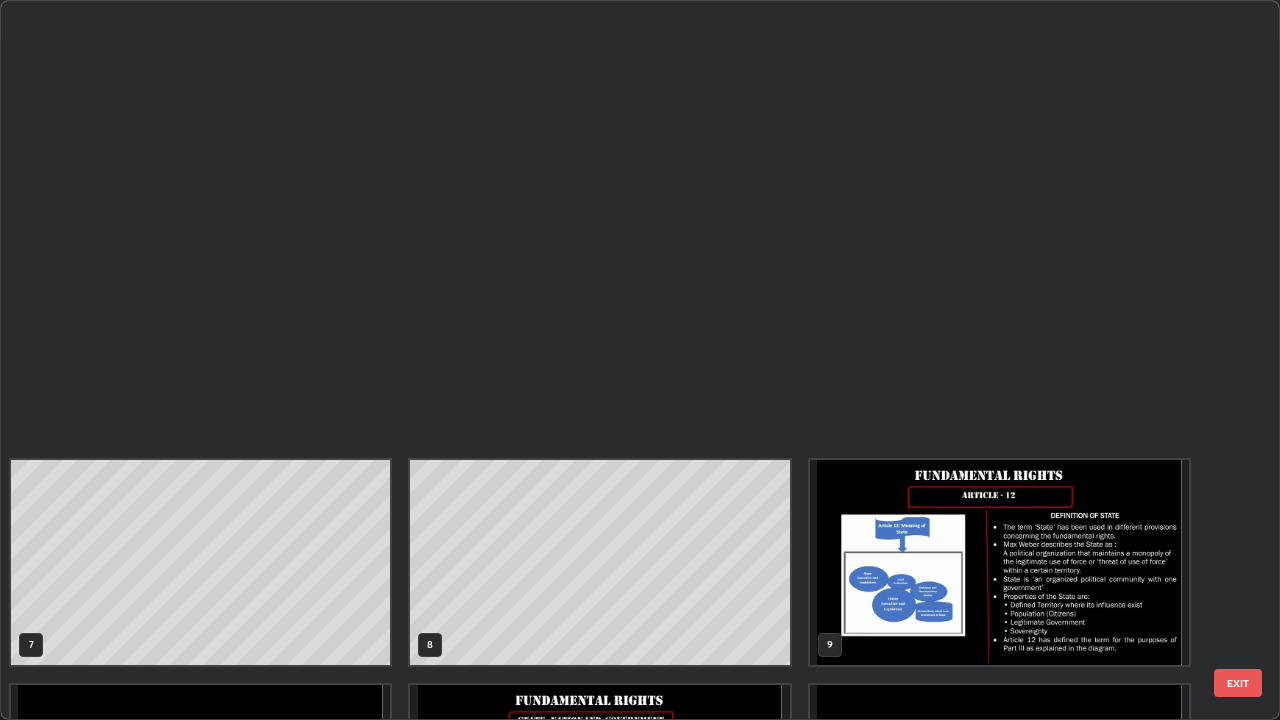scroll, scrollTop: 854, scrollLeft: 0, axis: vertical 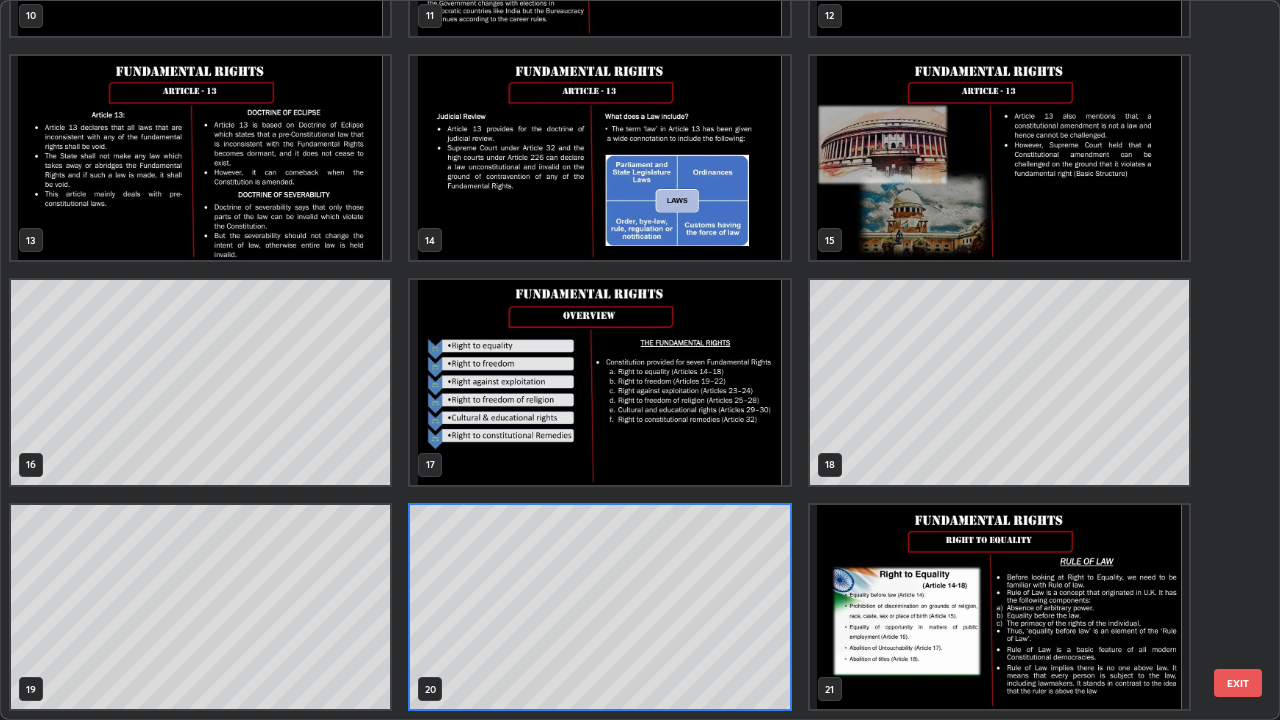 click at bounding box center [599, 382] 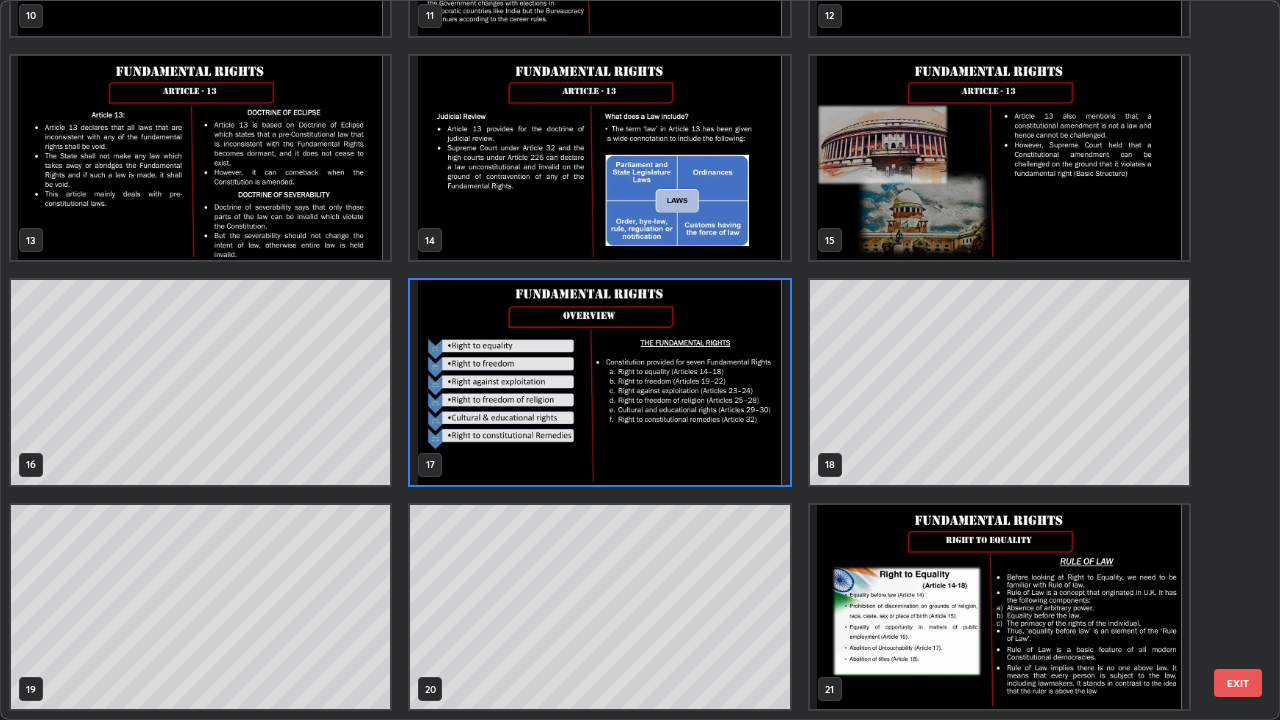 click at bounding box center (599, 382) 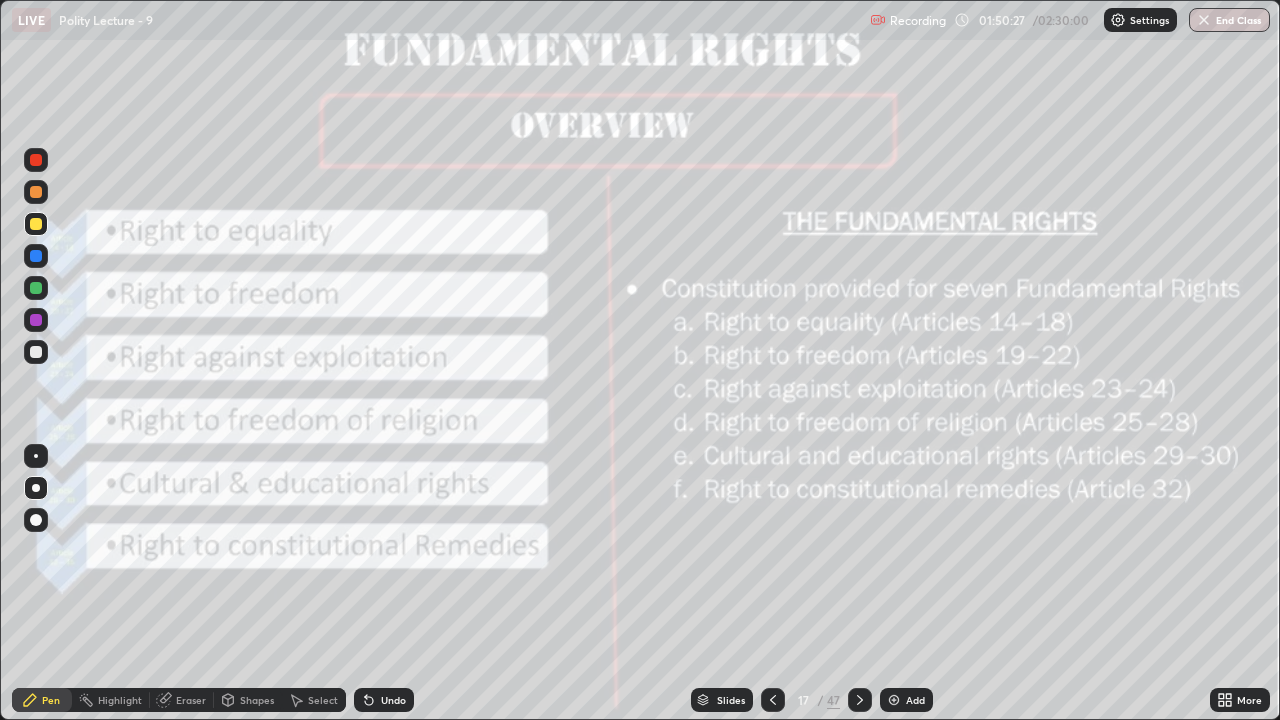 click at bounding box center (36, 224) 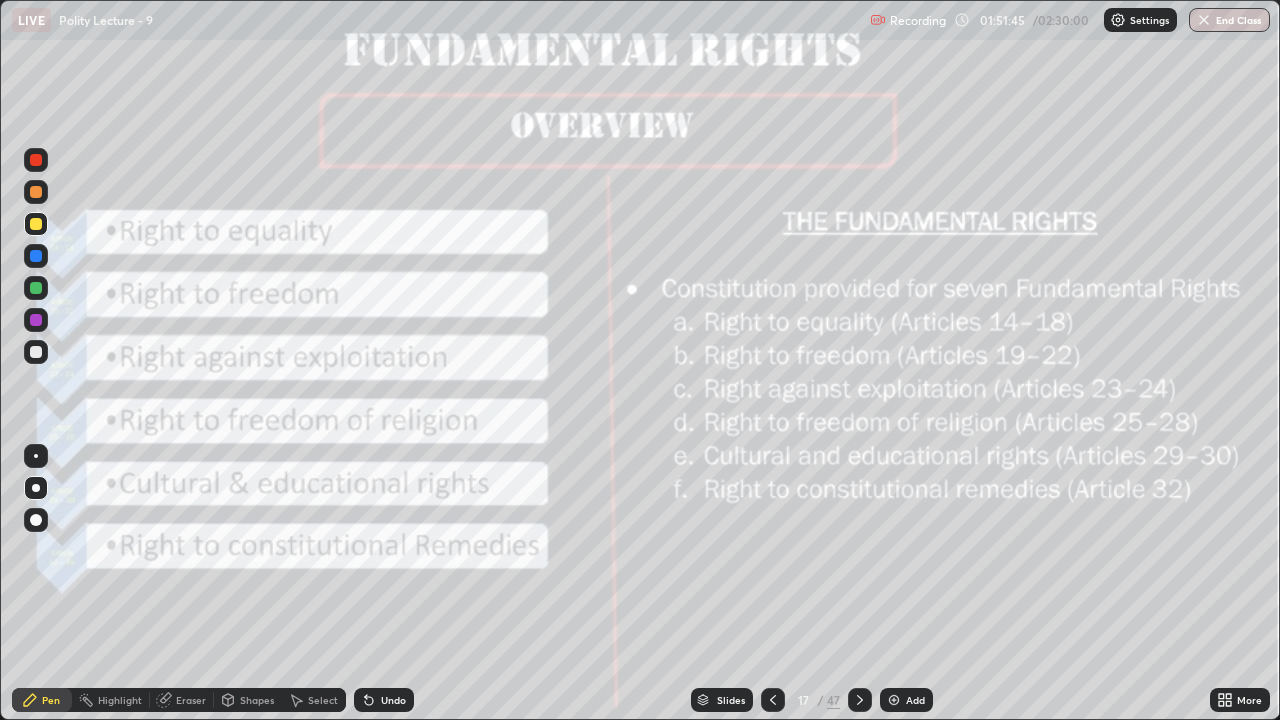 click 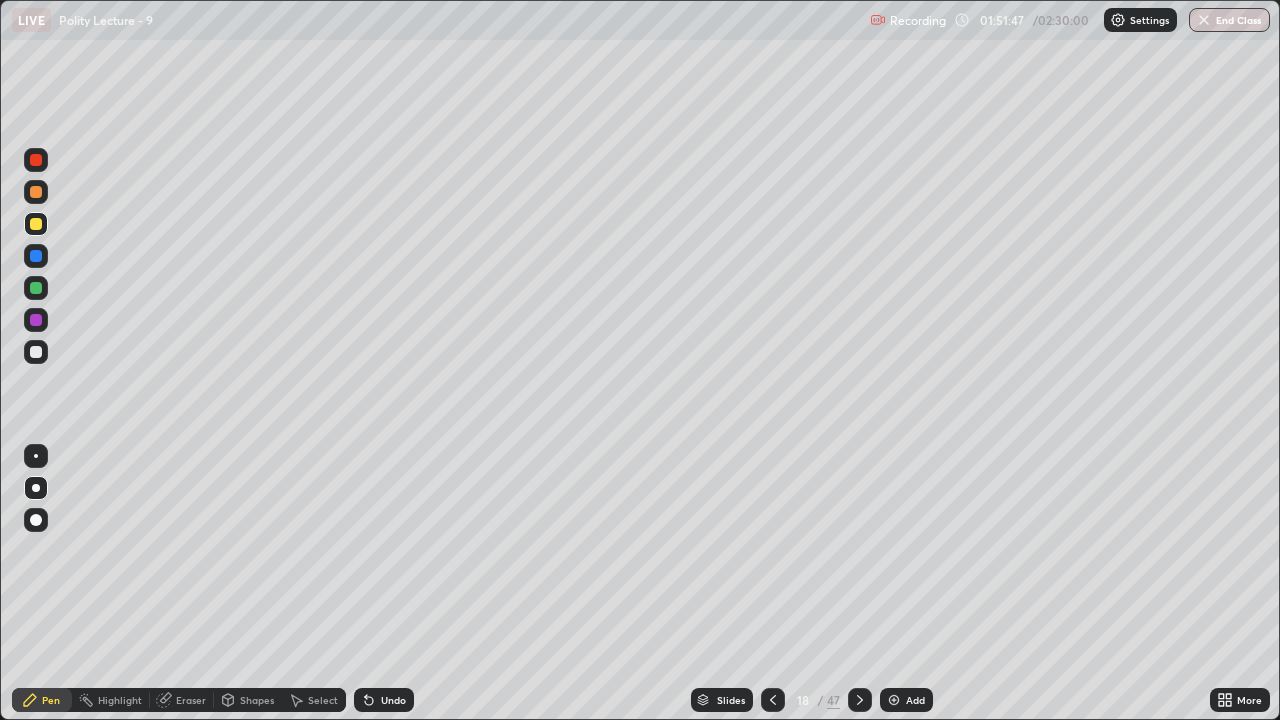 click at bounding box center [894, 700] 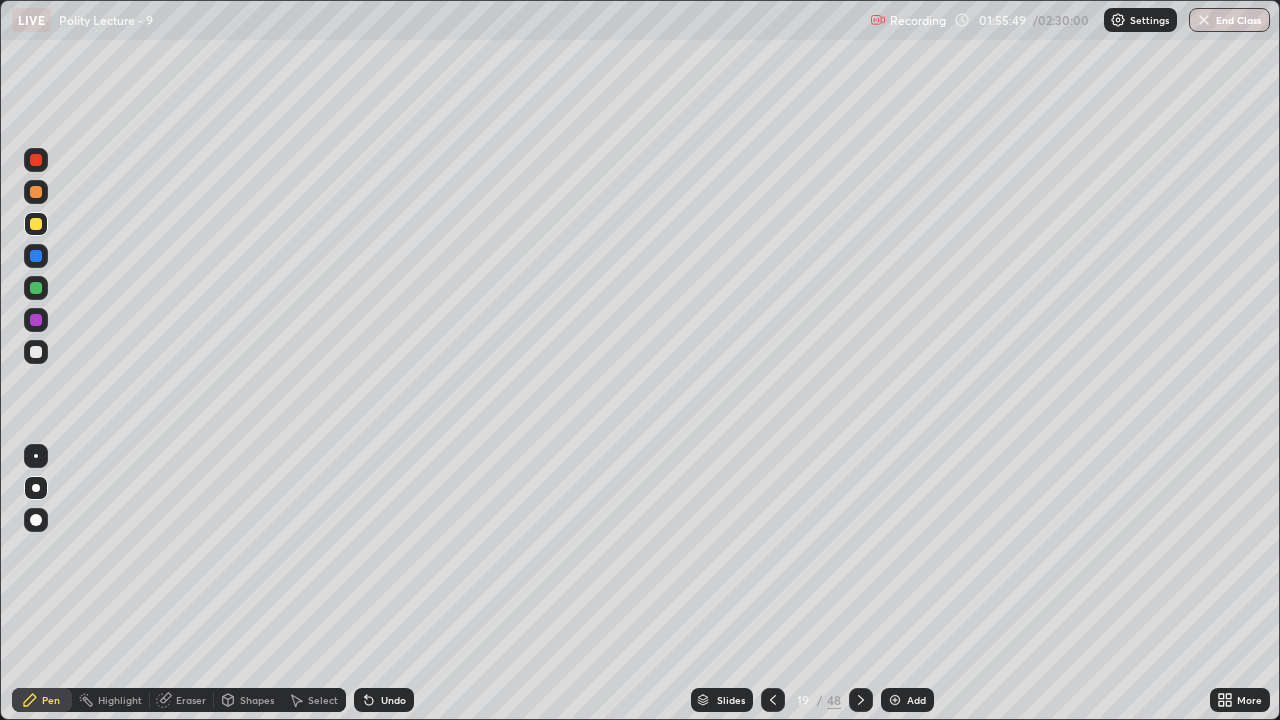 click at bounding box center (895, 700) 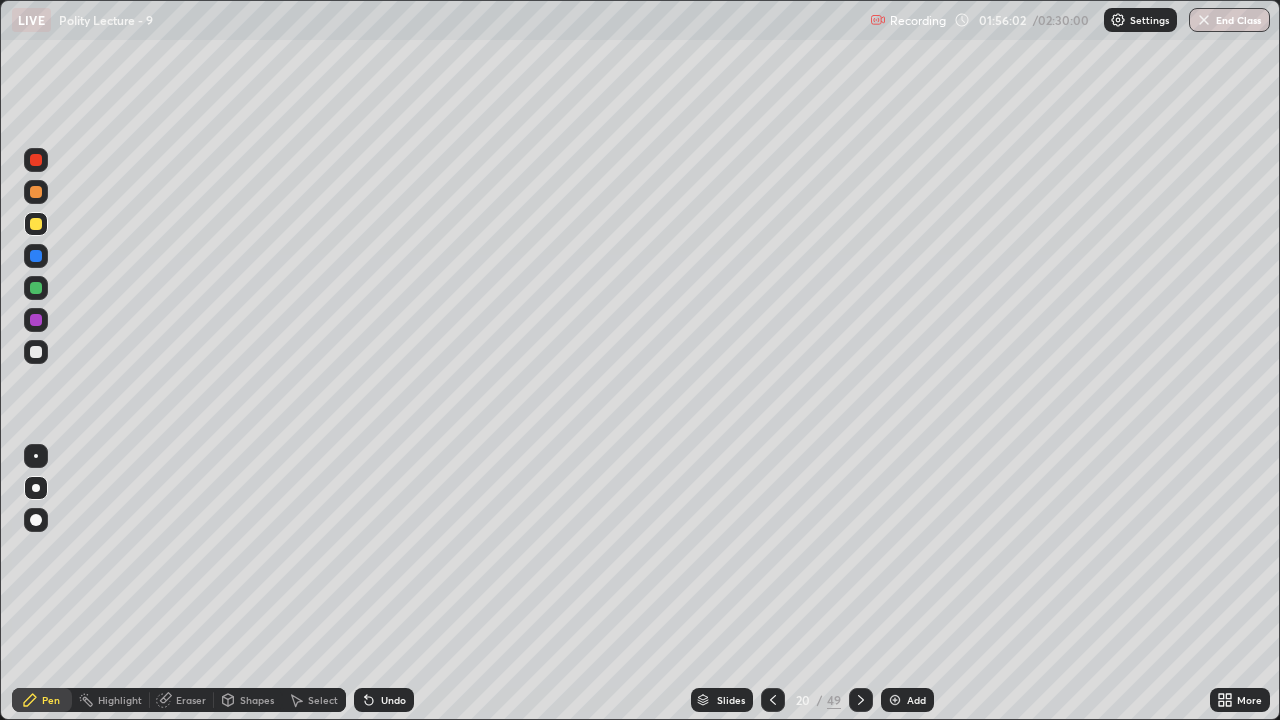 click at bounding box center (36, 160) 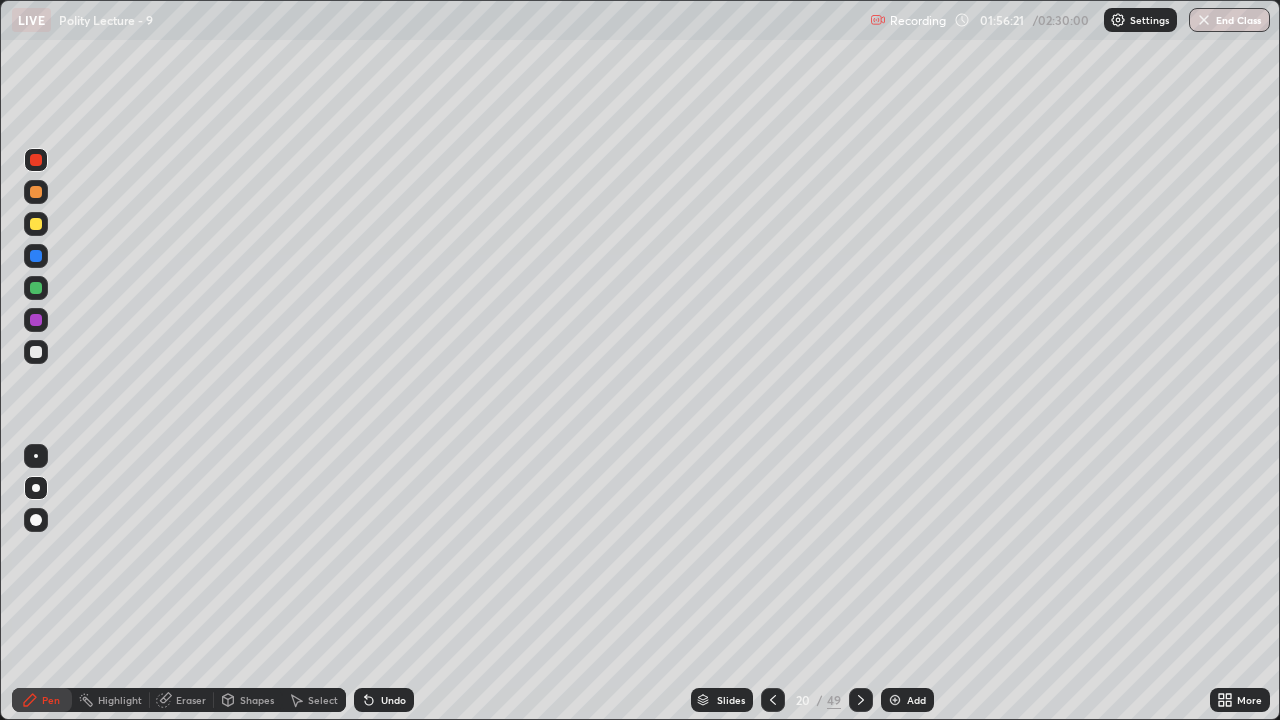 click at bounding box center [36, 224] 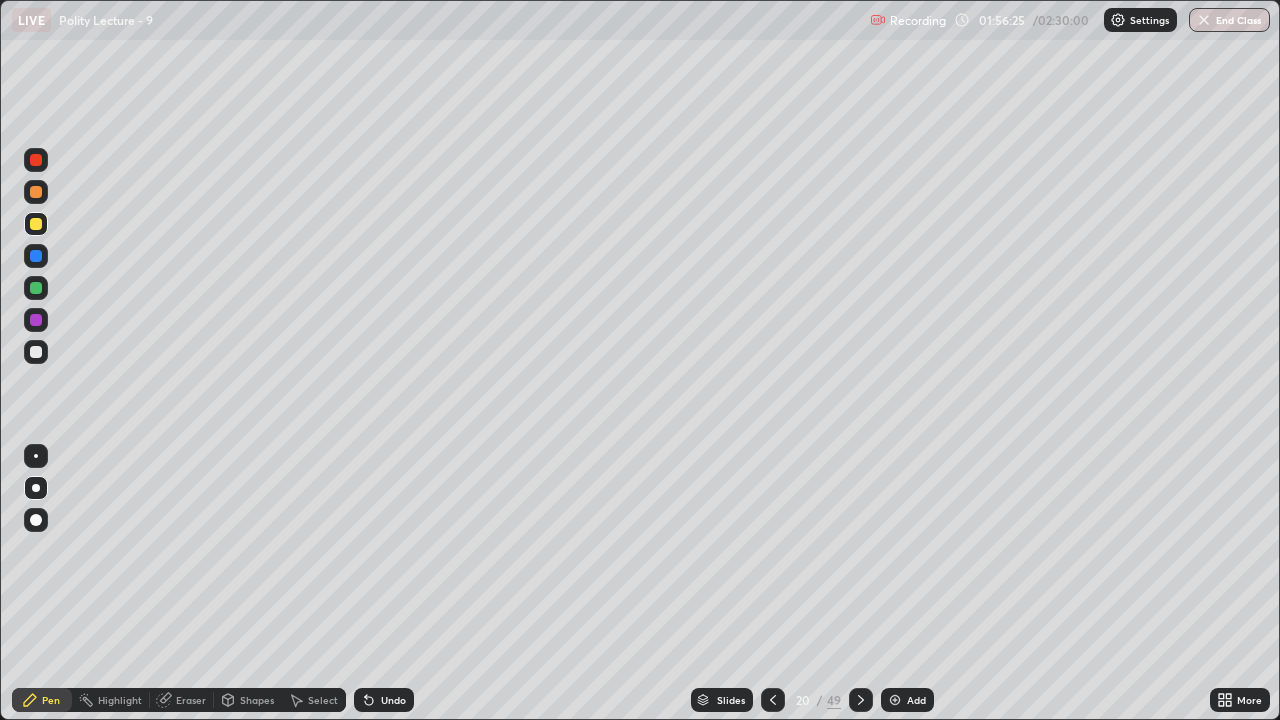 click at bounding box center [36, 288] 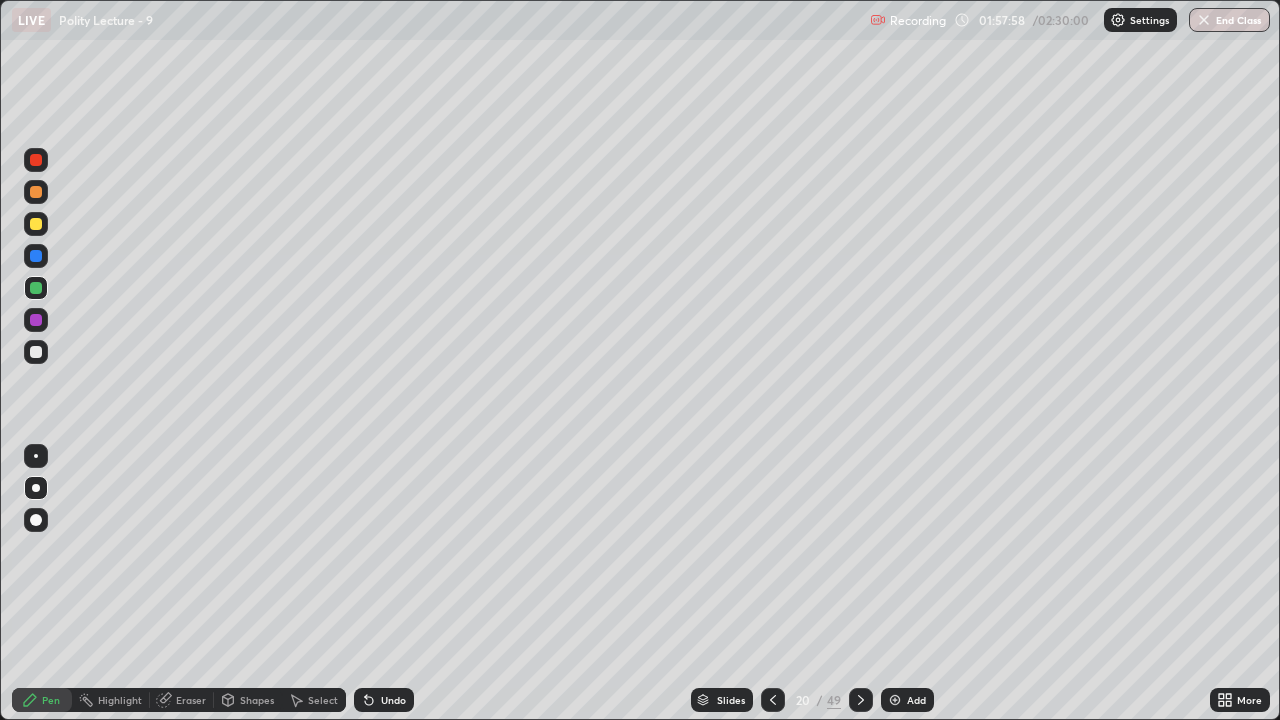 click at bounding box center [36, 160] 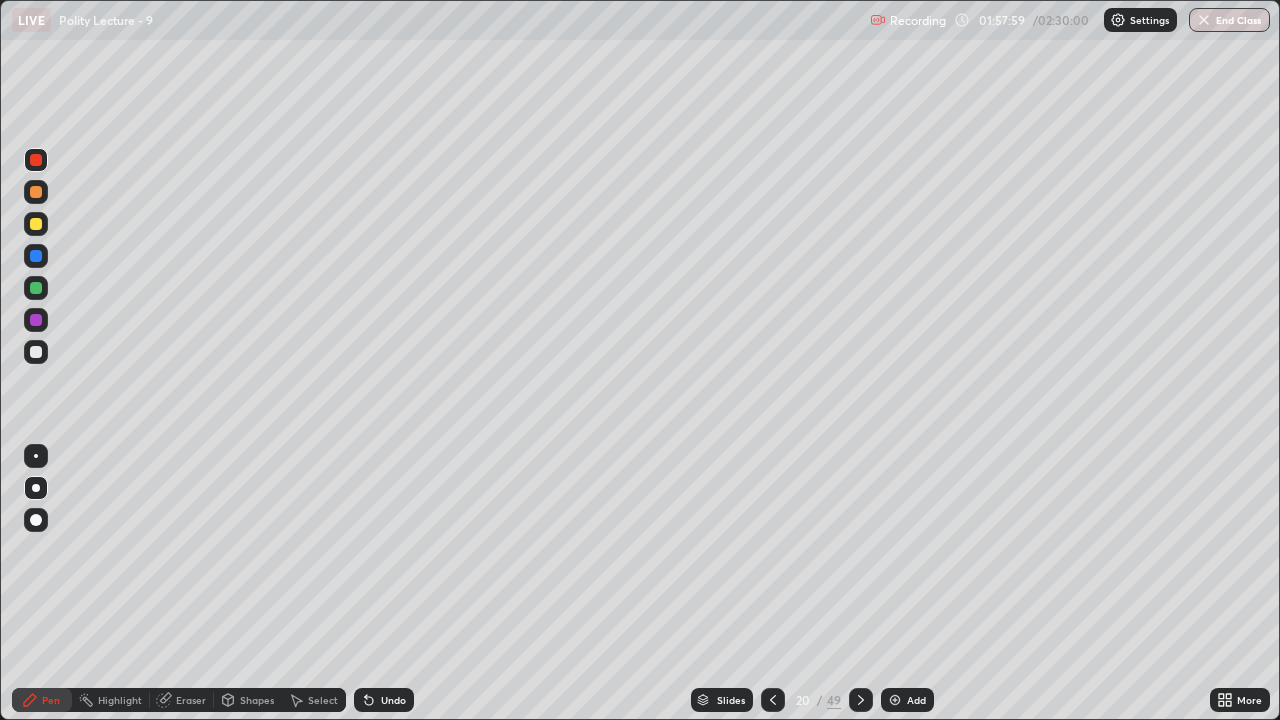 click at bounding box center (36, 192) 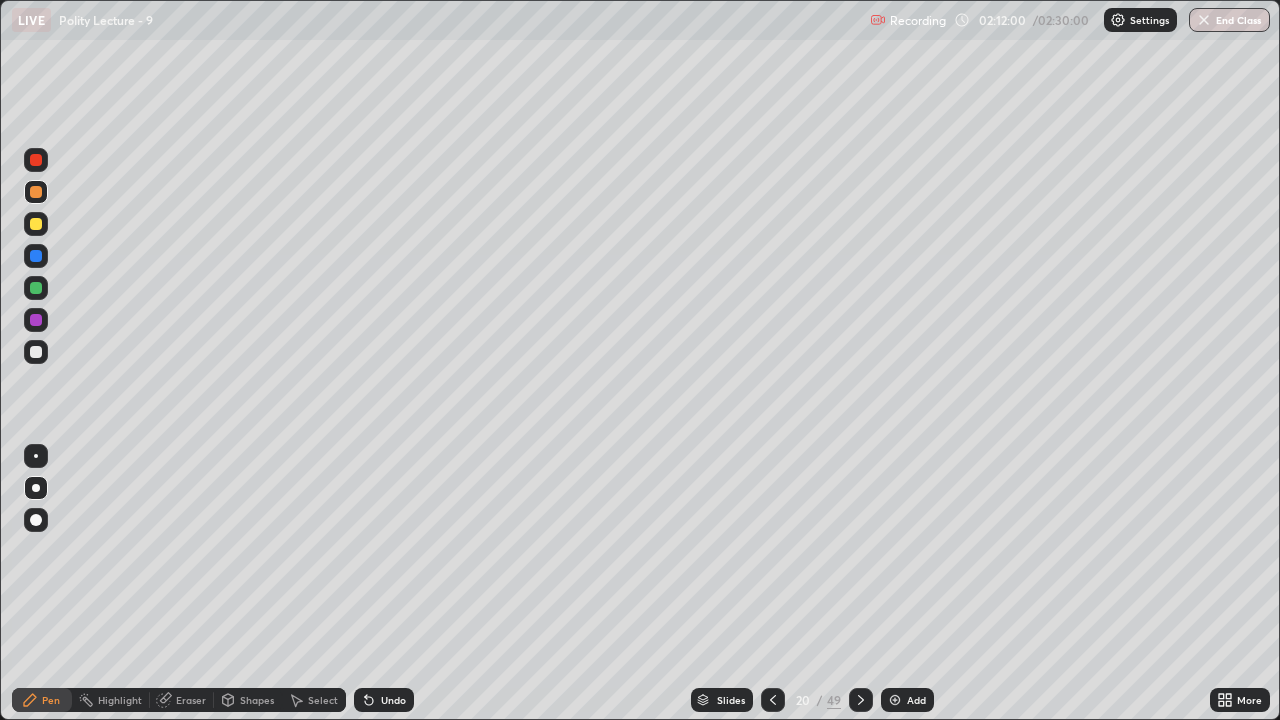 click on "Slides" at bounding box center (722, 700) 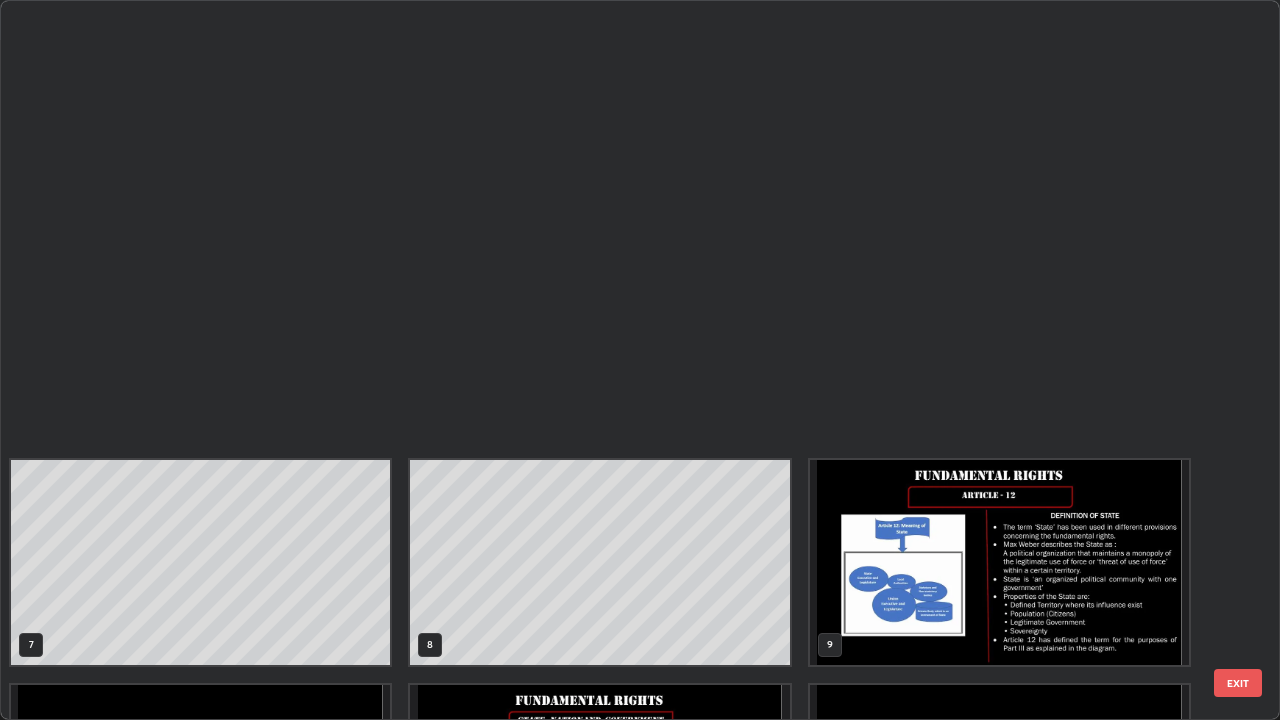 scroll, scrollTop: 854, scrollLeft: 0, axis: vertical 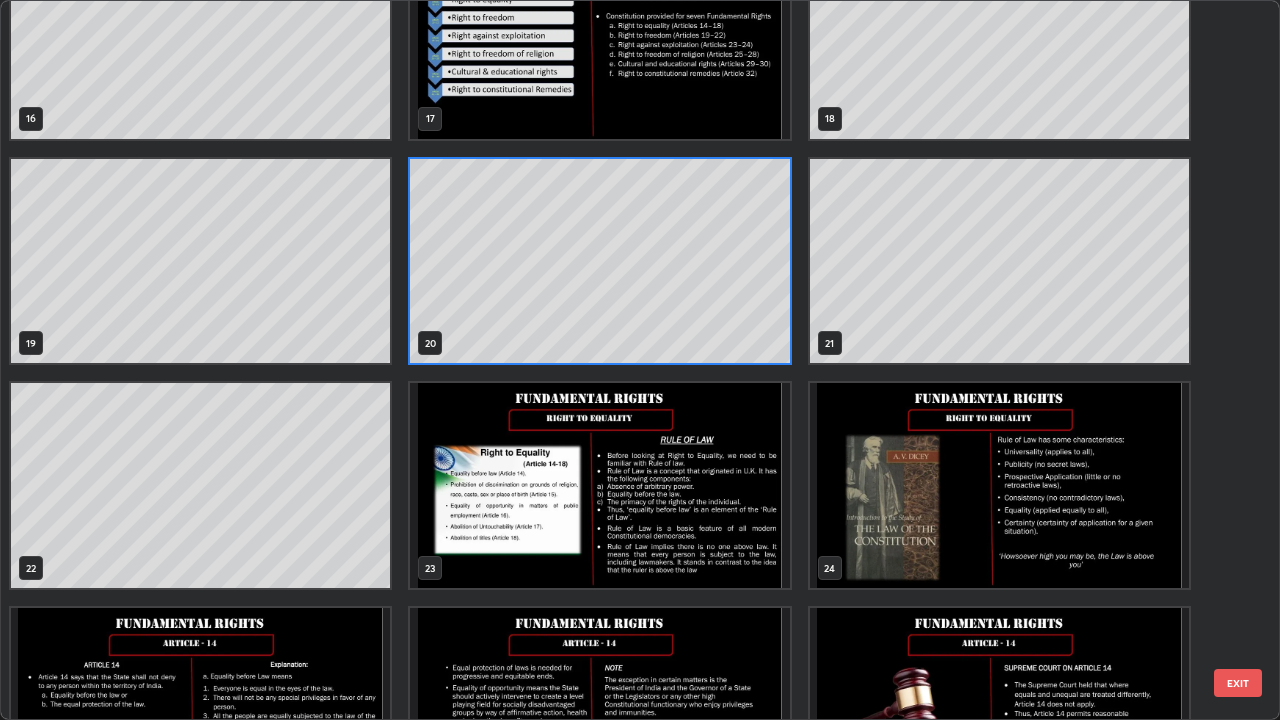 click at bounding box center (599, 485) 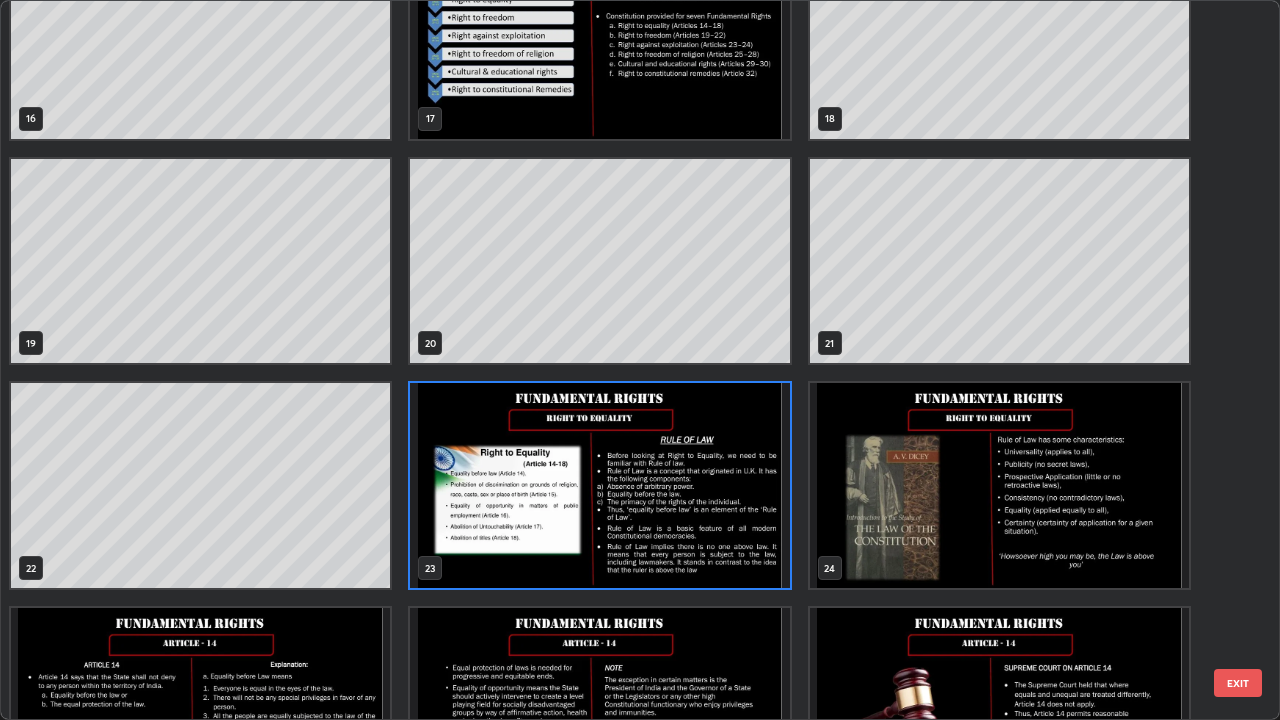 click at bounding box center (599, 485) 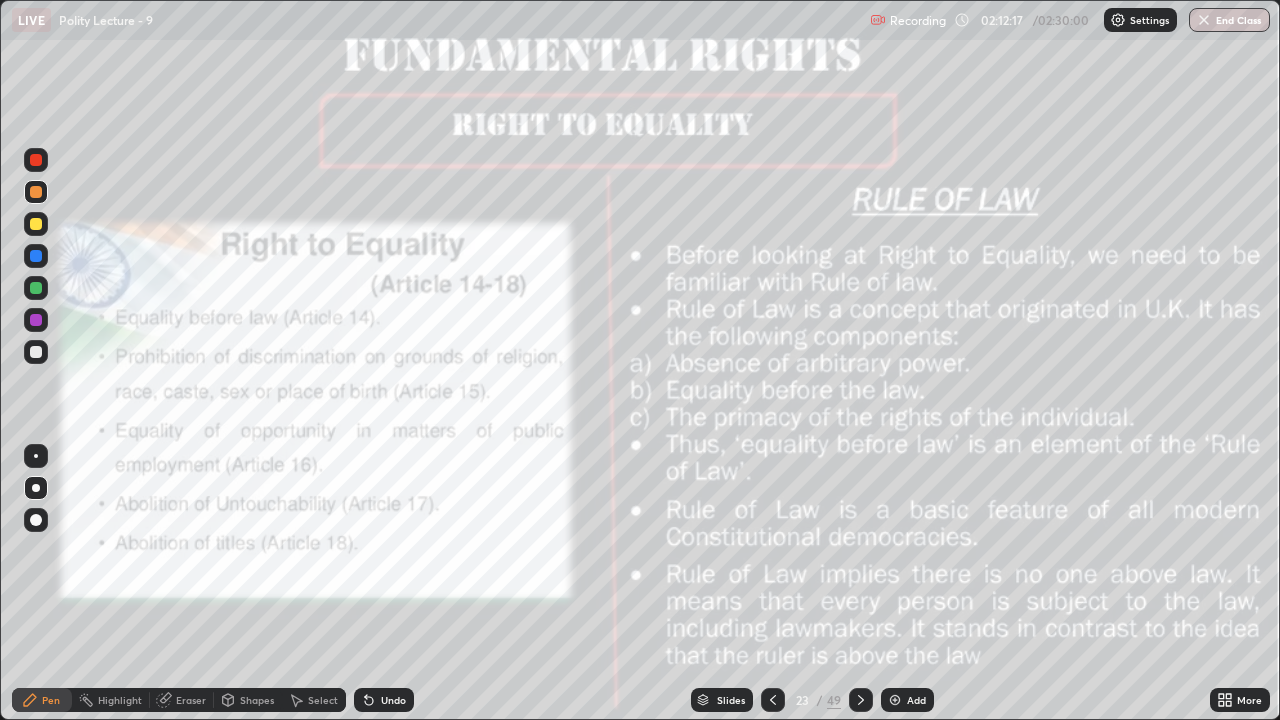 click at bounding box center [36, 224] 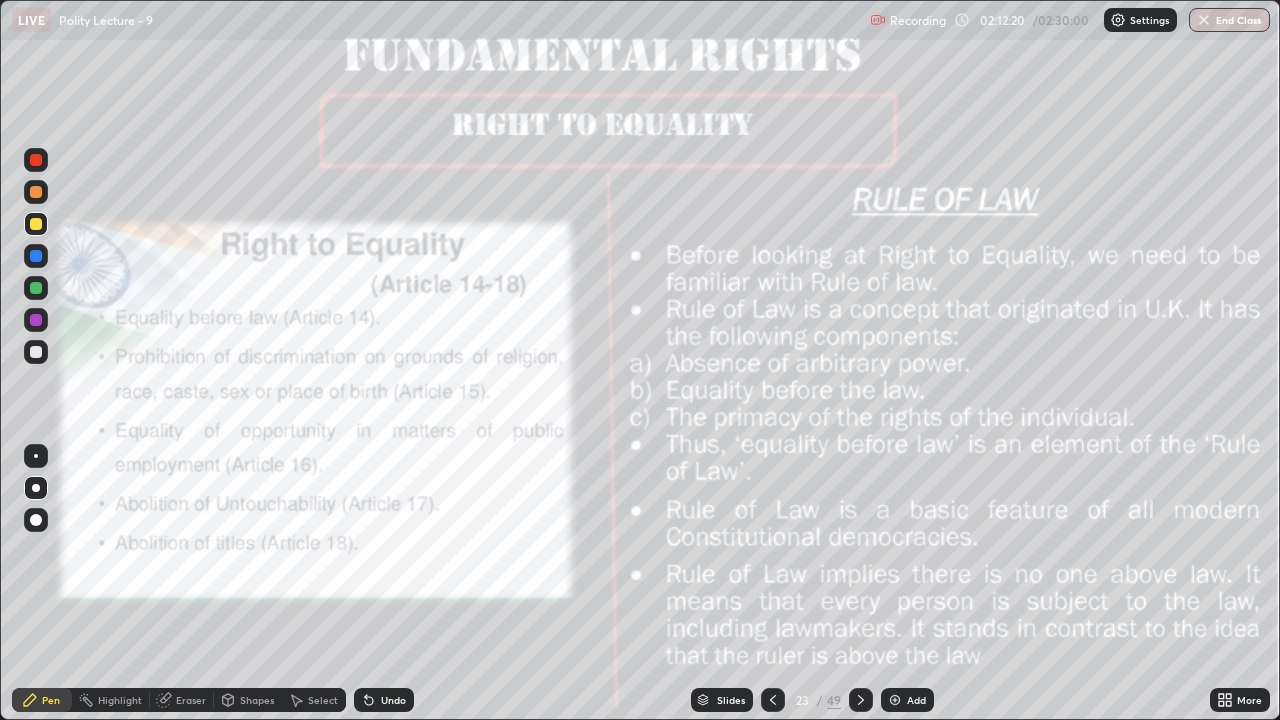 click 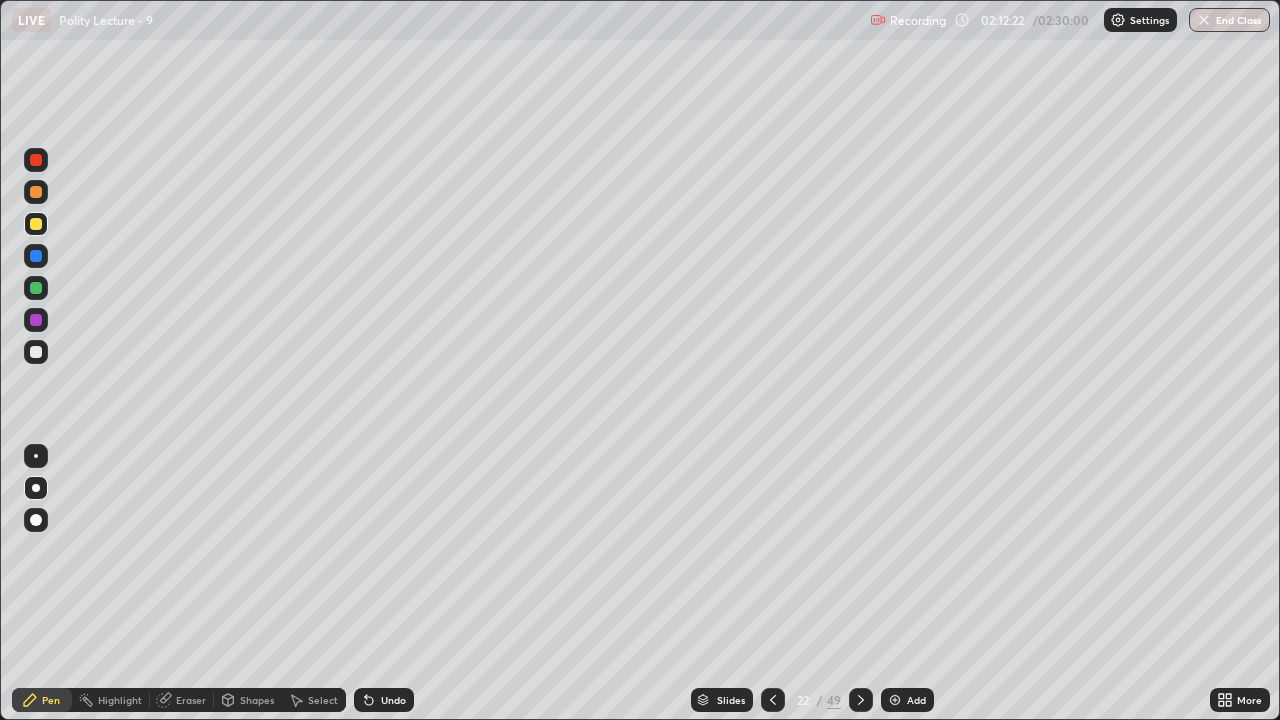 click 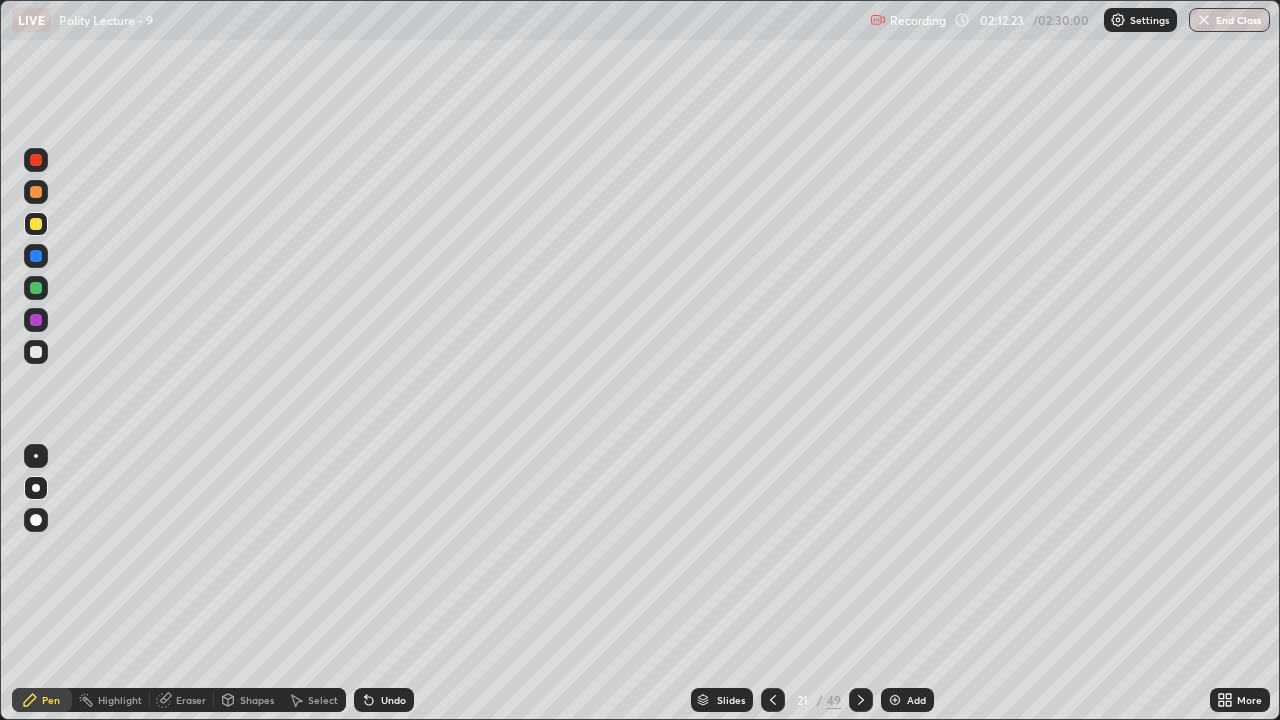 click 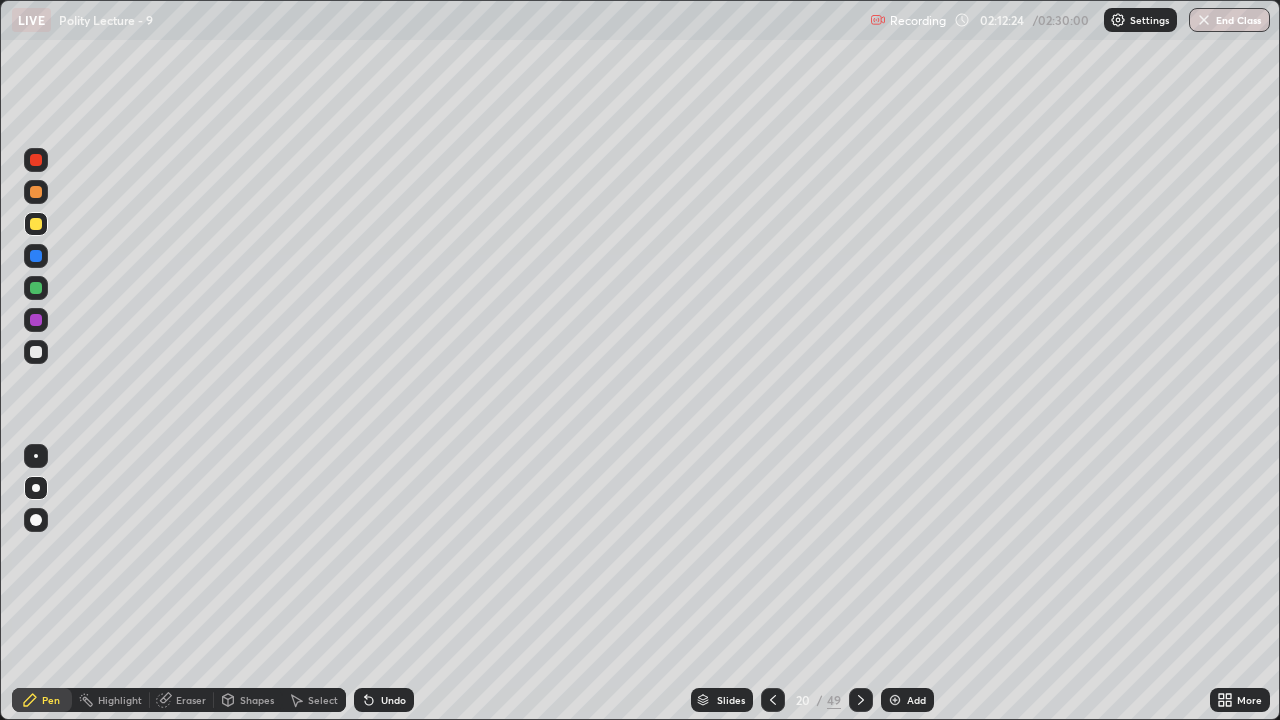 click at bounding box center [773, 700] 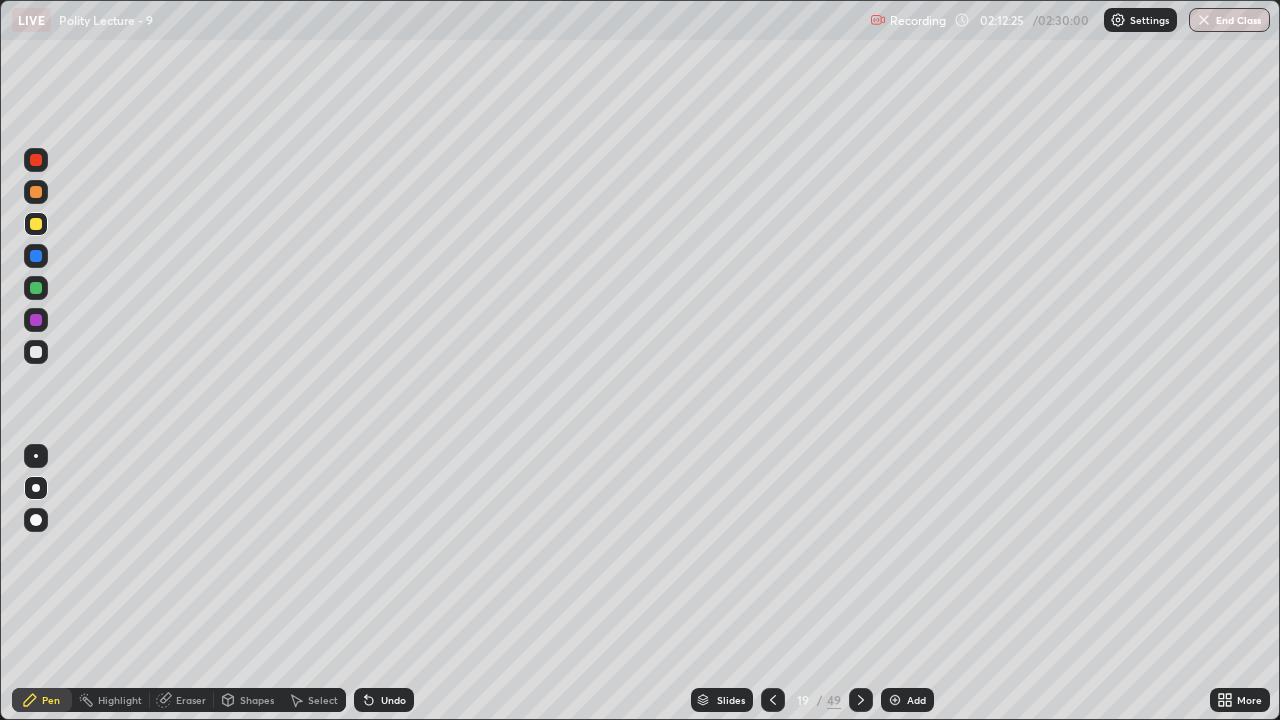 click 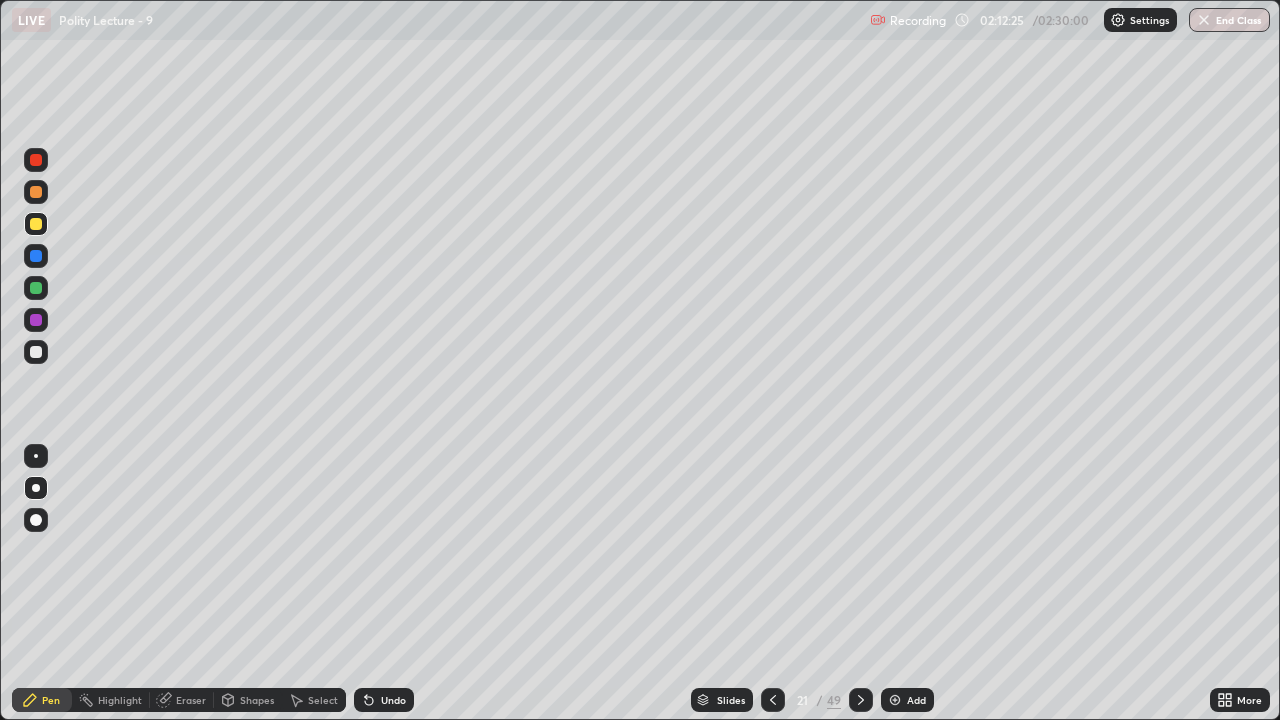 click 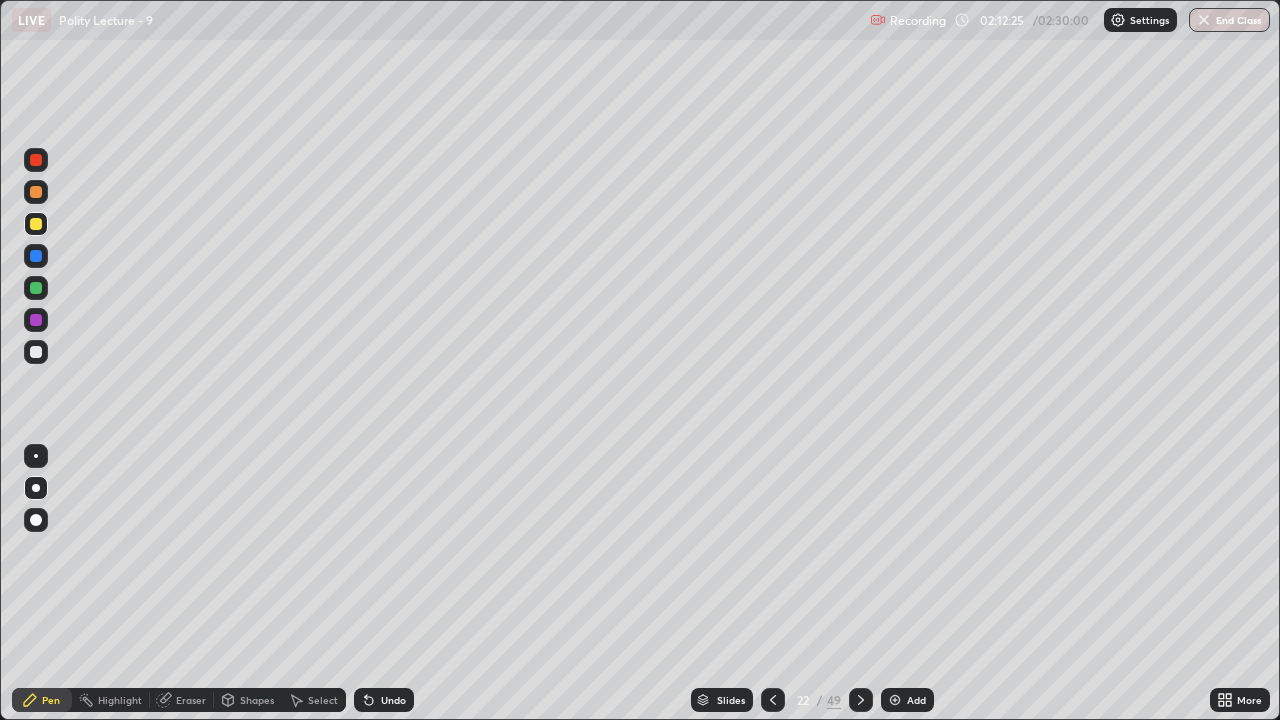 click 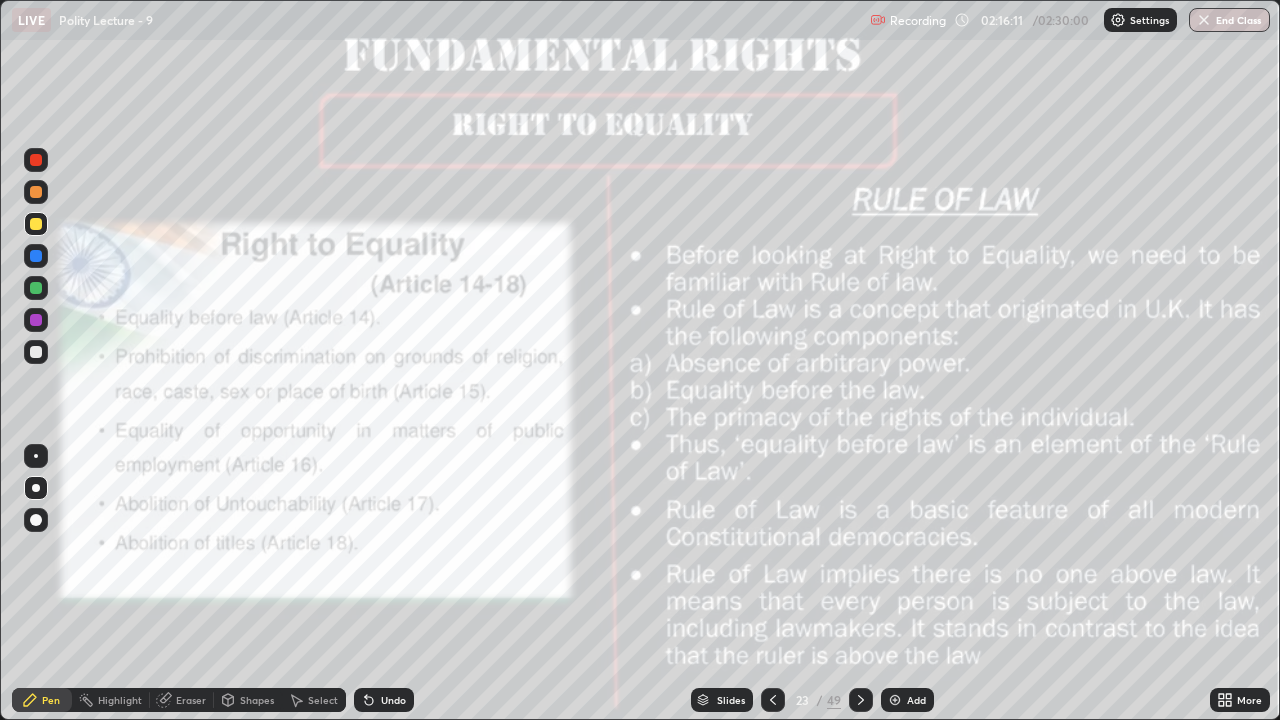 click 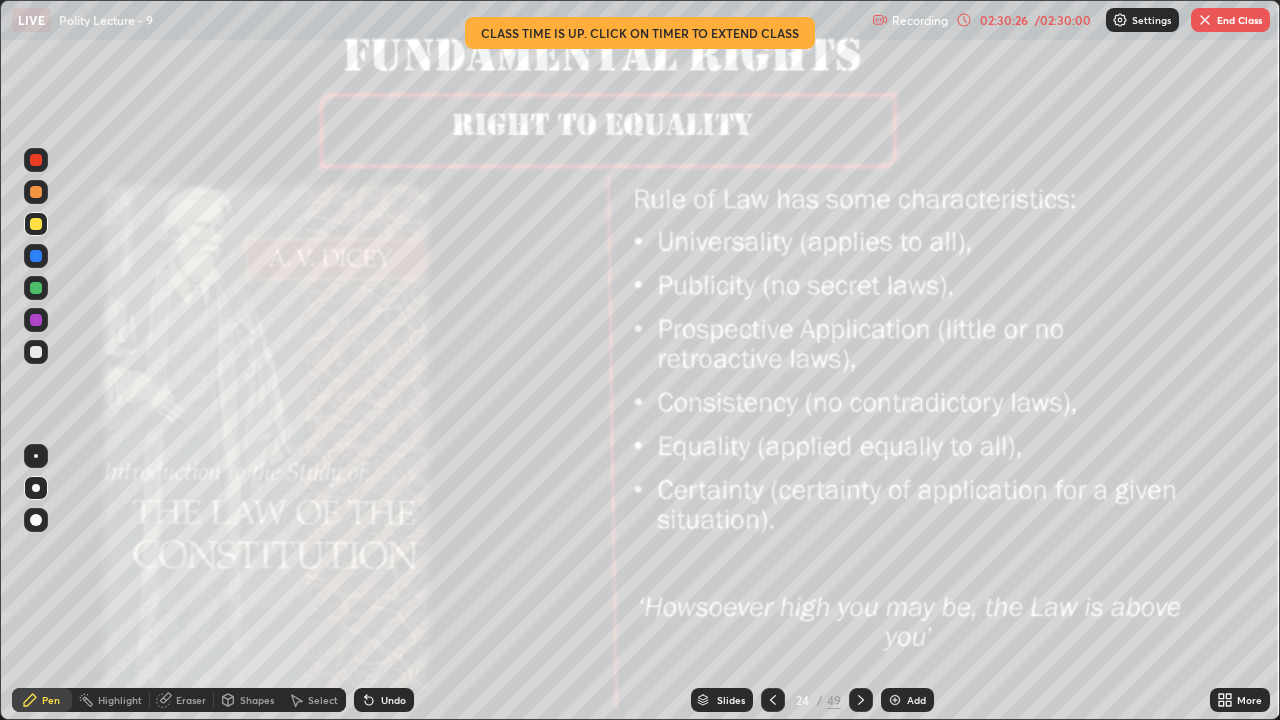click on "02:30:26" at bounding box center (1004, 20) 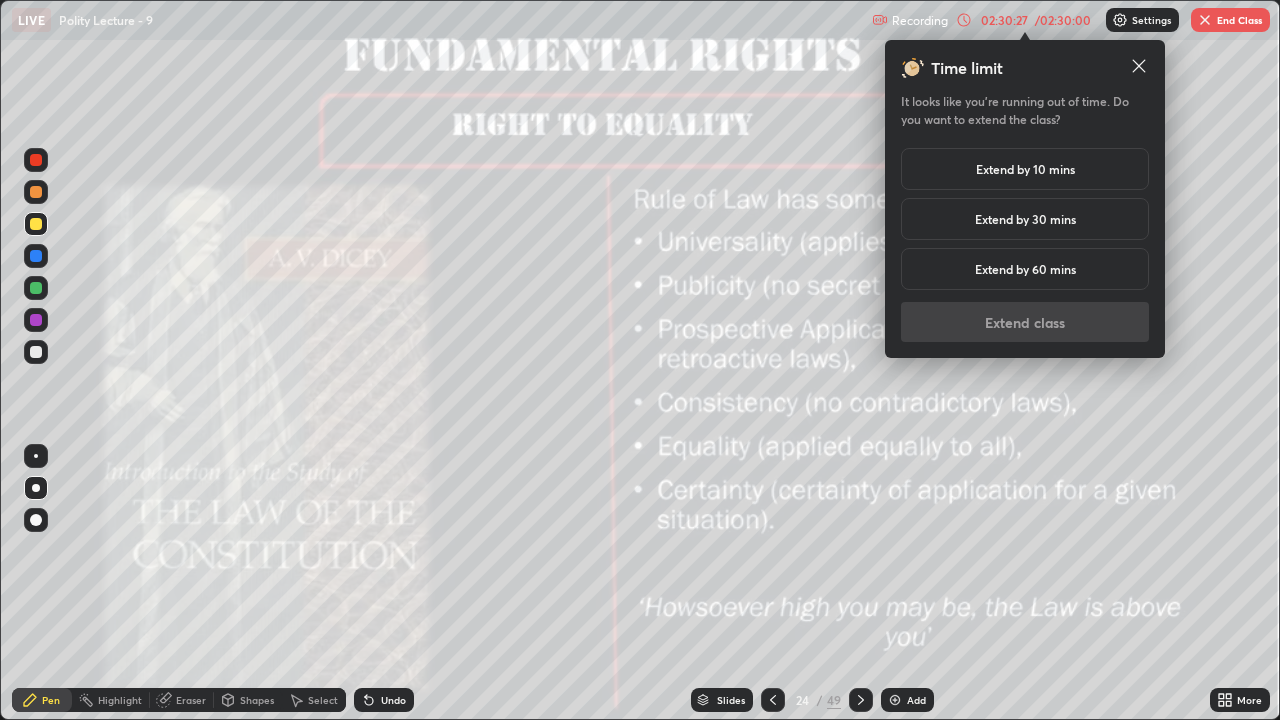 click on "Extend by 30 mins" at bounding box center (1025, 219) 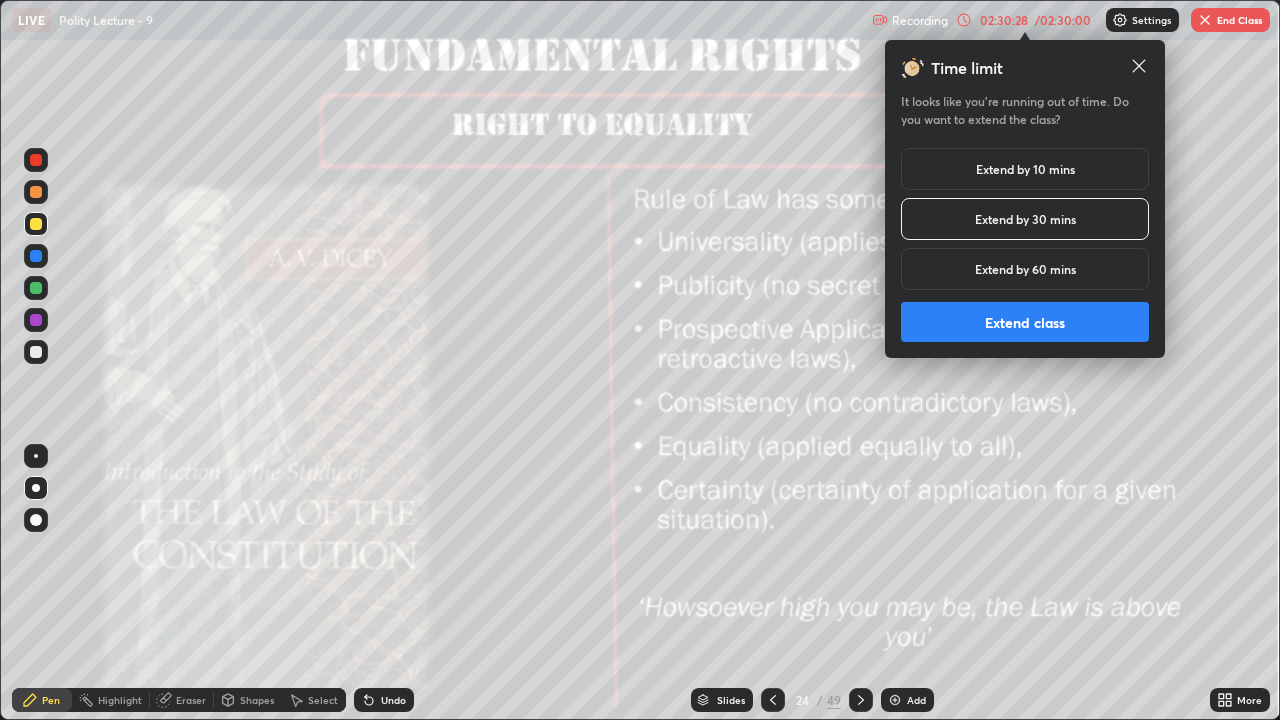 click on "Extend class" at bounding box center [1025, 322] 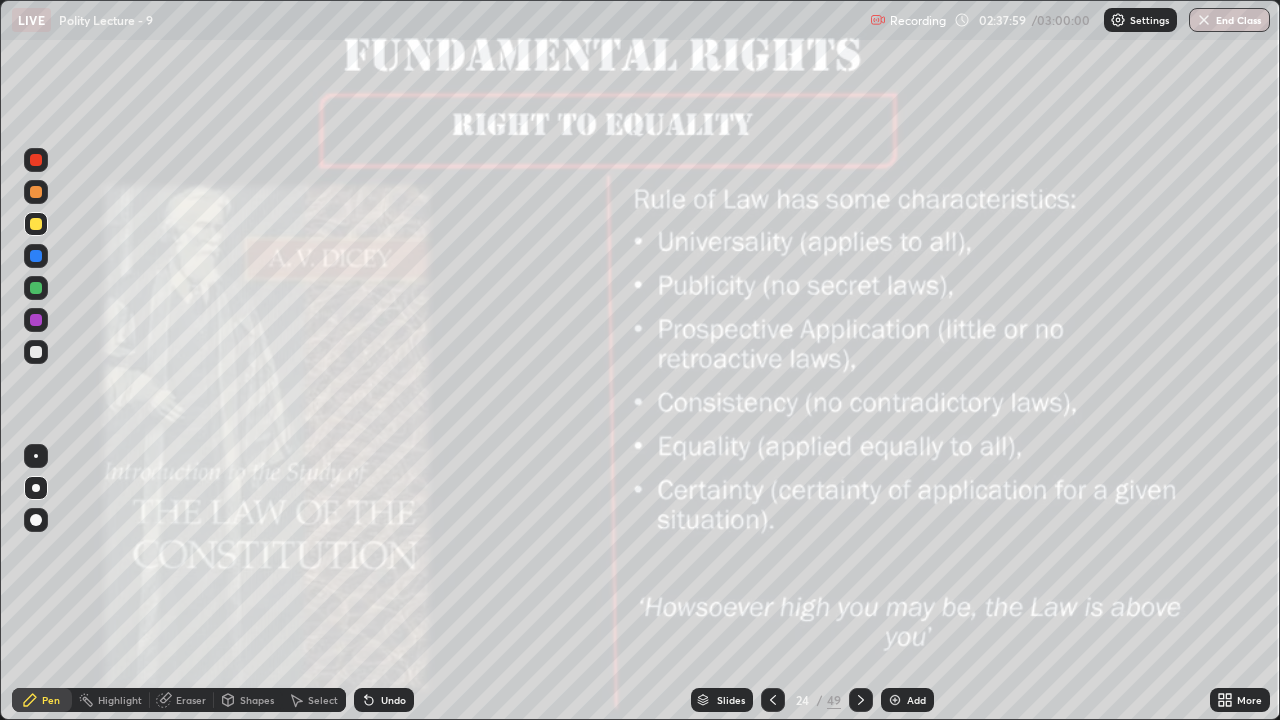 click on "End Class" at bounding box center [1229, 20] 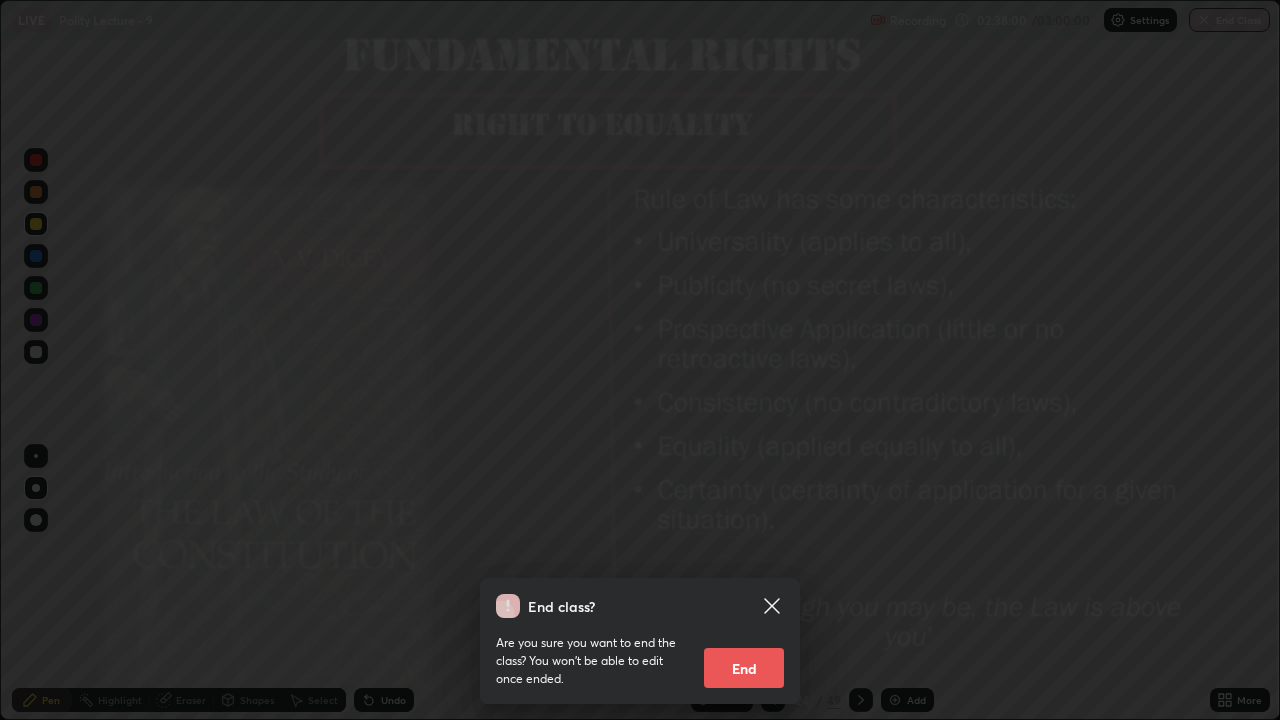 click on "End" at bounding box center (744, 668) 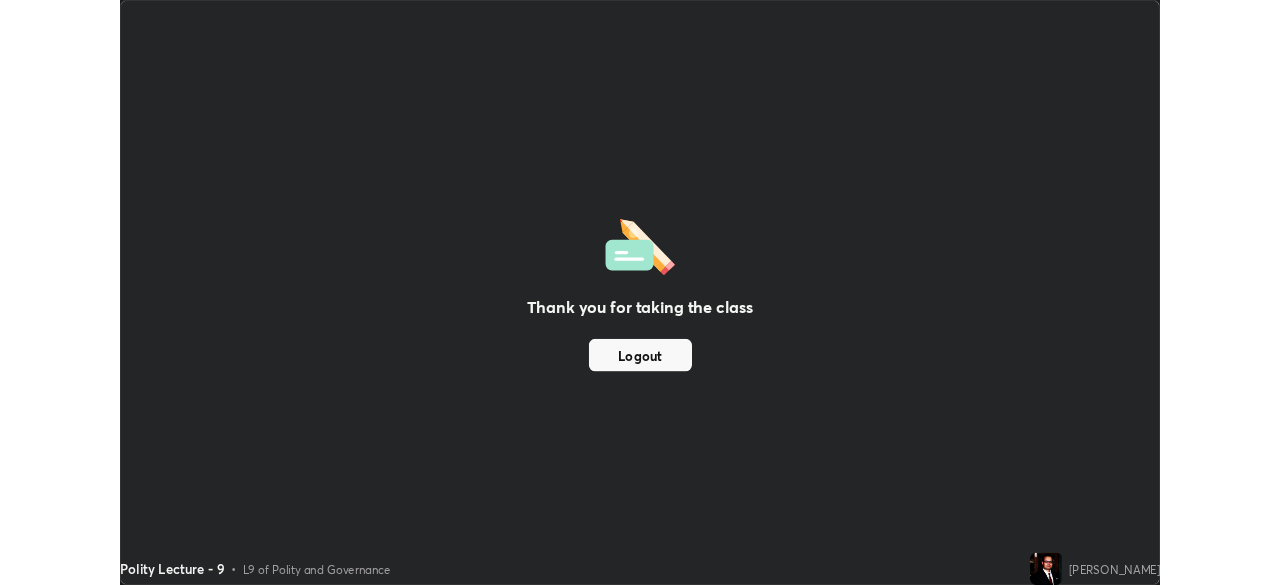 scroll, scrollTop: 585, scrollLeft: 1280, axis: both 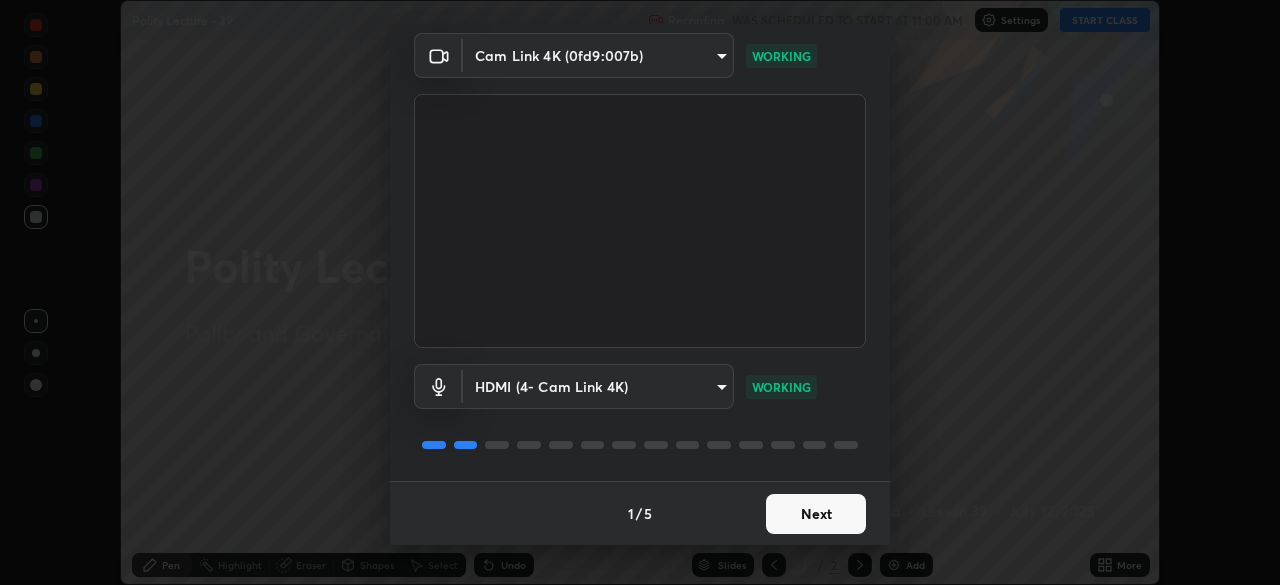click on "Next" at bounding box center (816, 514) 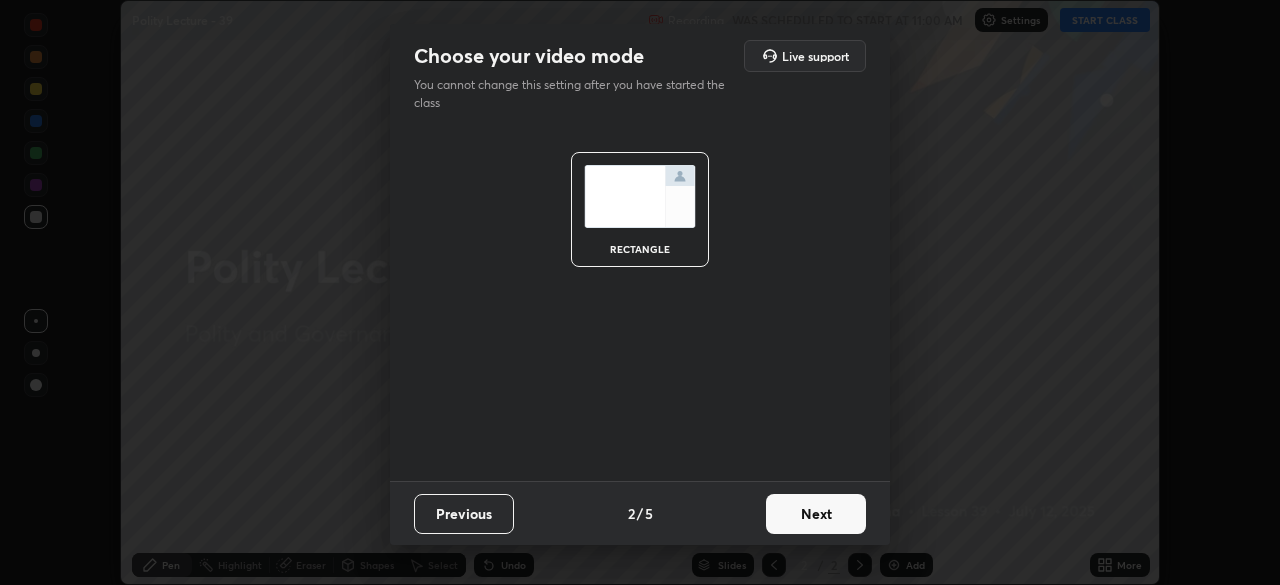 click on "Next" at bounding box center [816, 514] 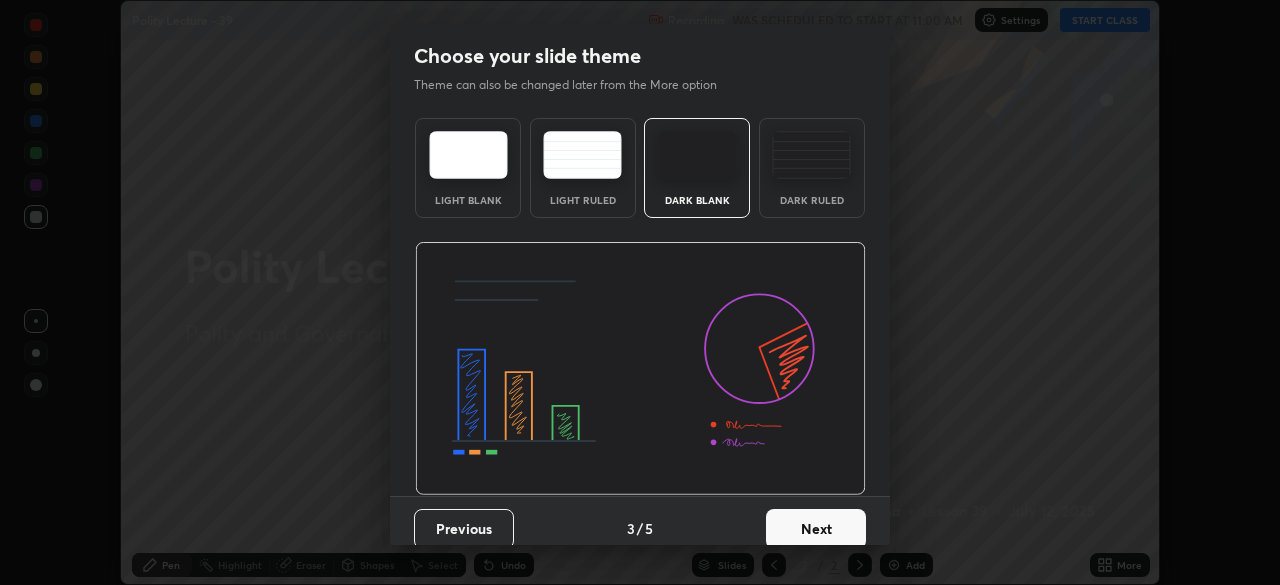 click on "Next" at bounding box center (816, 529) 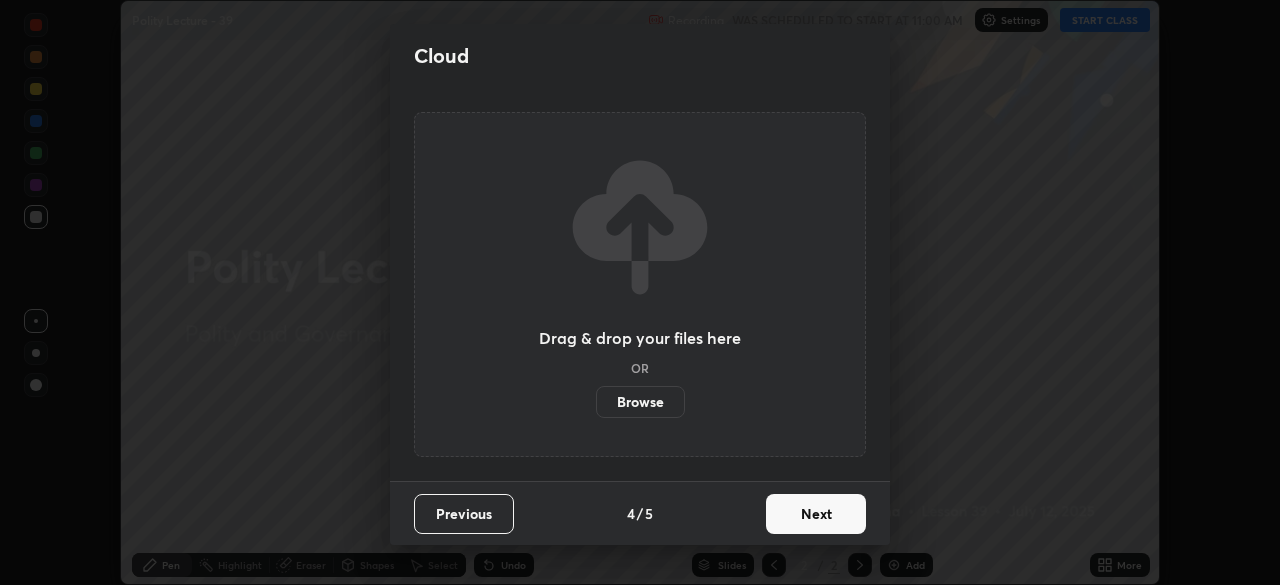 click on "Next" at bounding box center [816, 514] 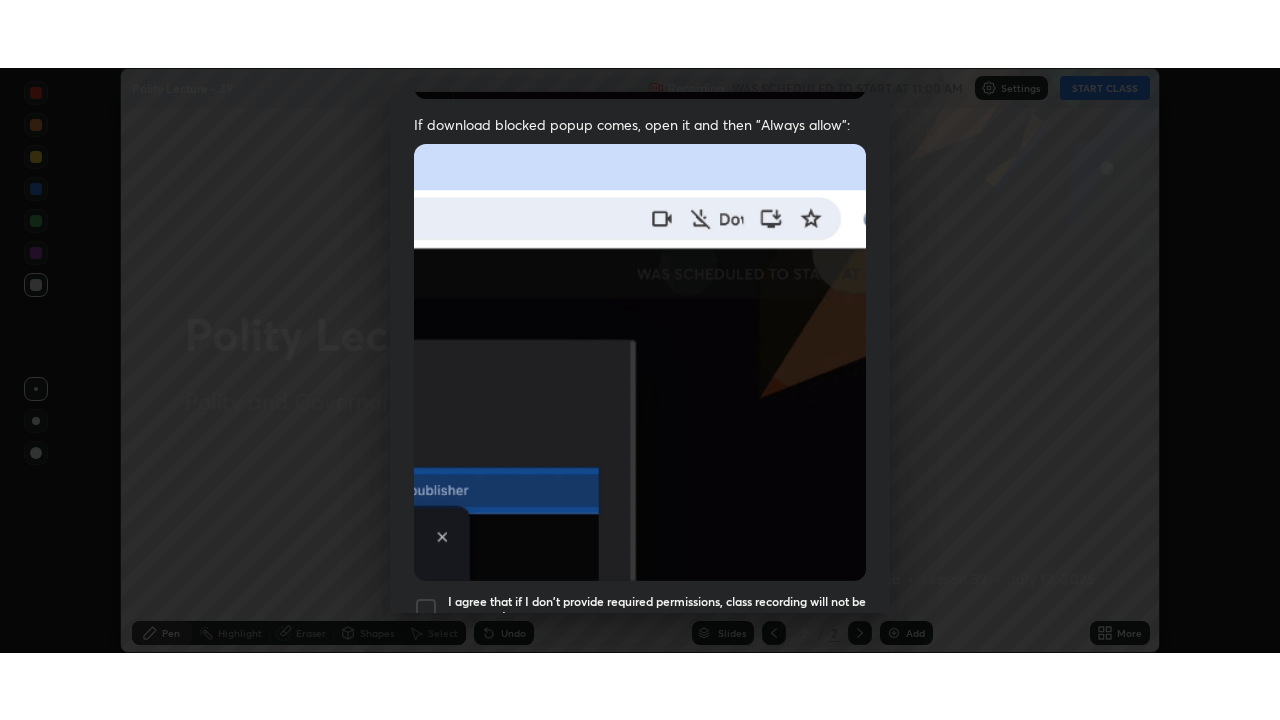 scroll, scrollTop: 479, scrollLeft: 0, axis: vertical 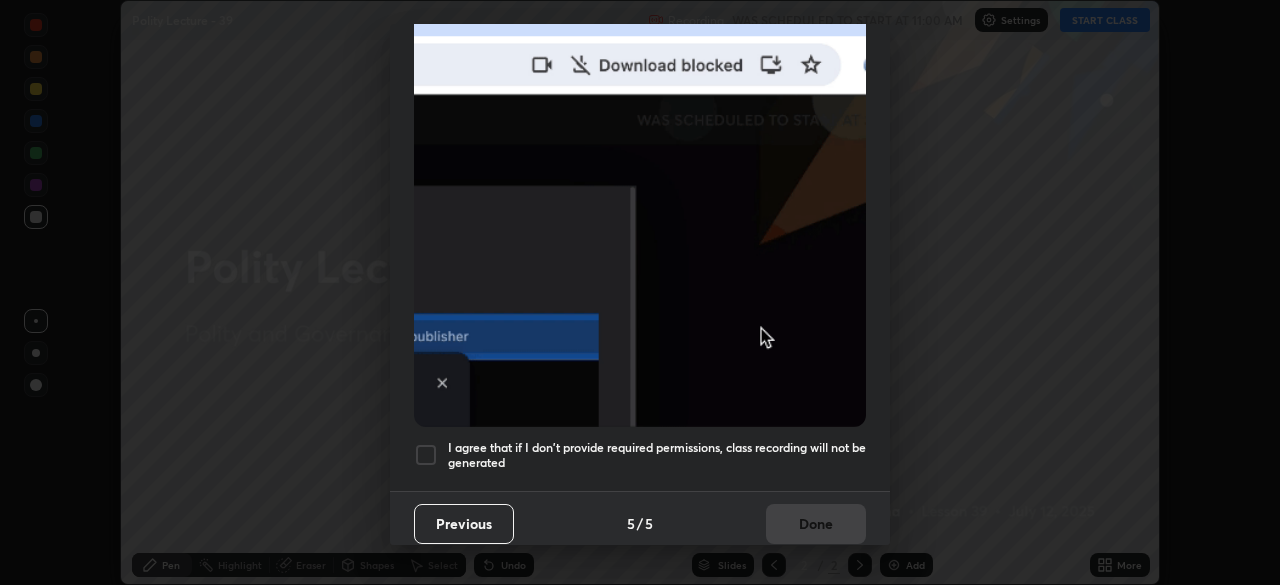 click at bounding box center [426, 455] 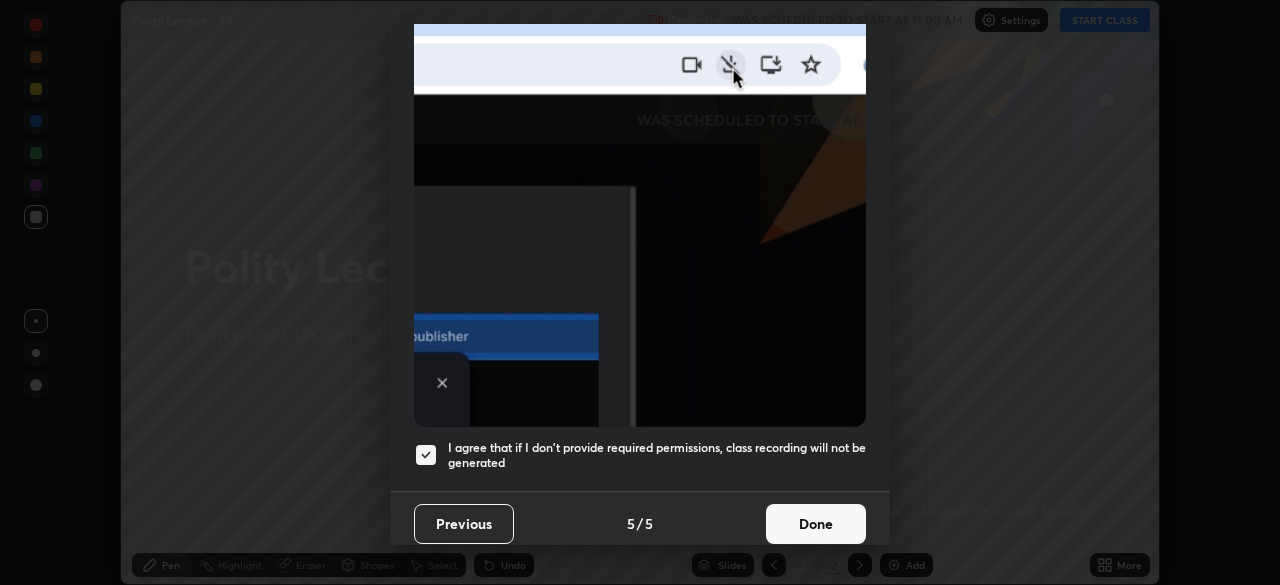 click on "Done" at bounding box center [816, 524] 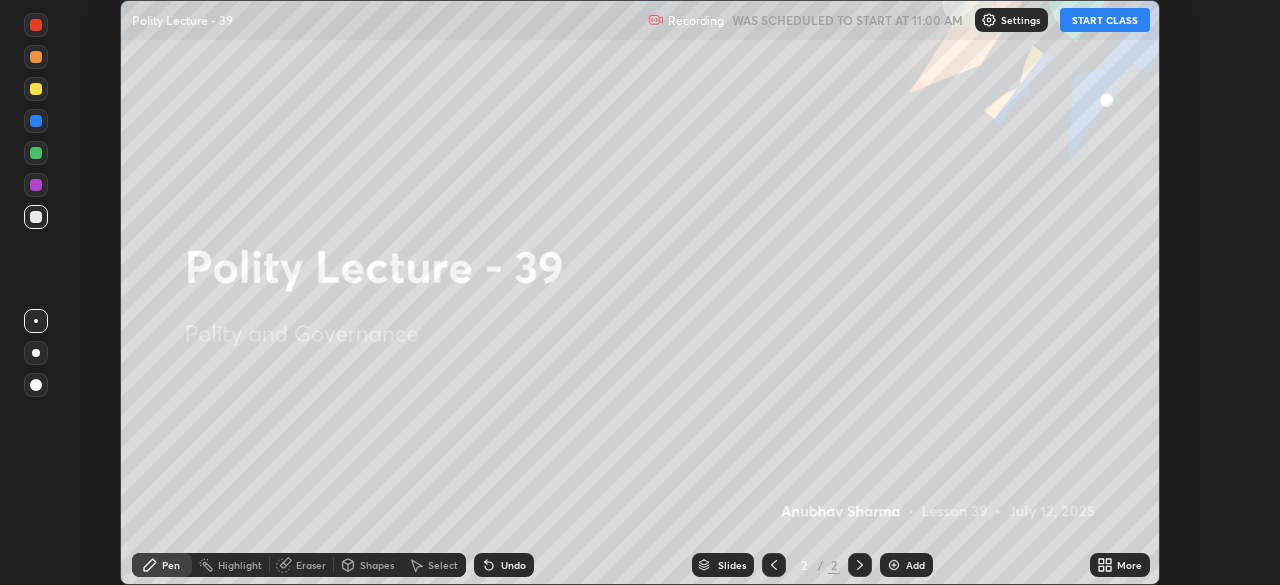 click 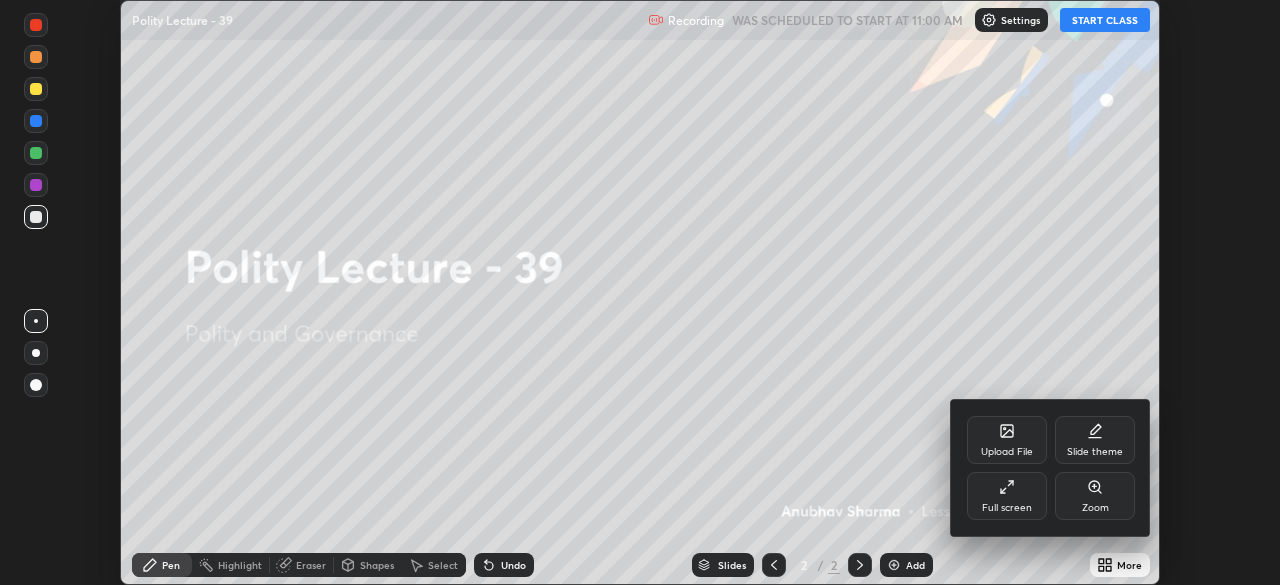click 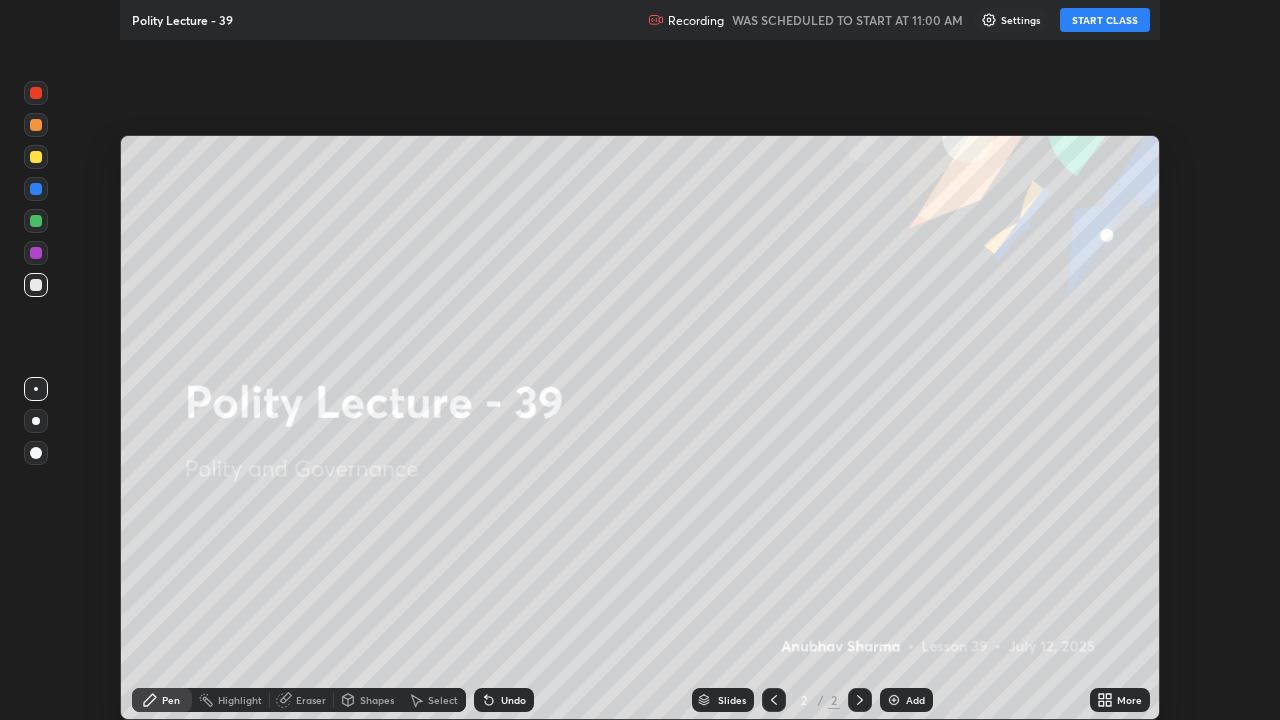 scroll, scrollTop: 99280, scrollLeft: 98720, axis: both 